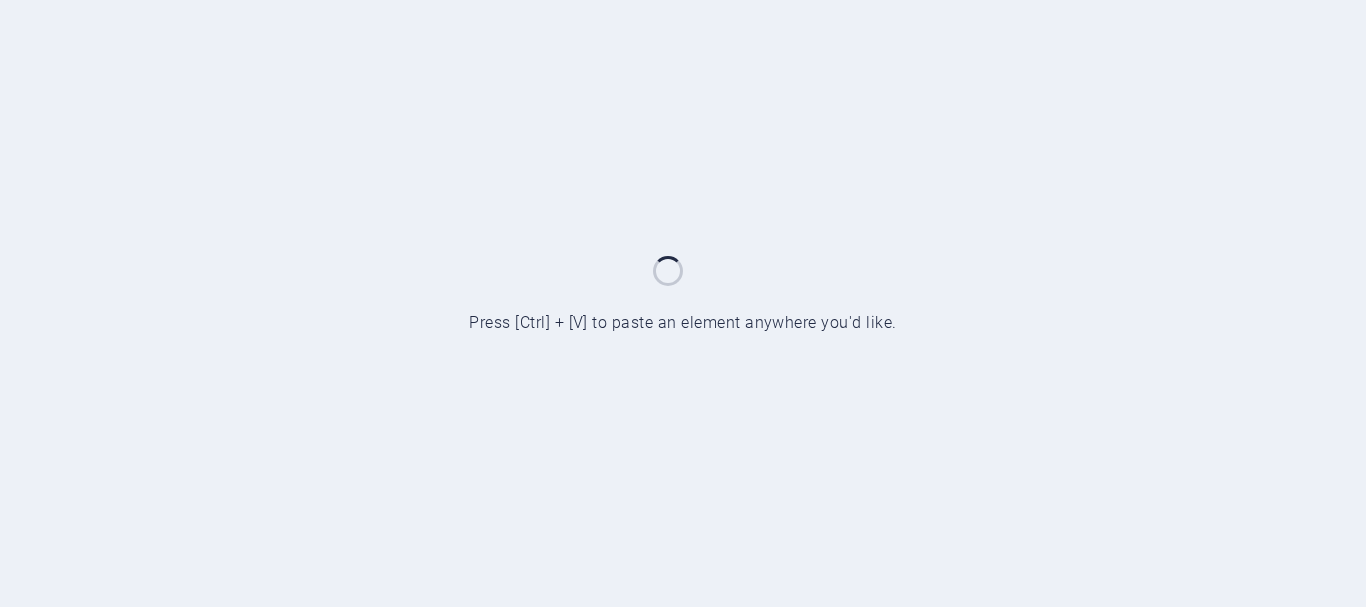 scroll, scrollTop: 0, scrollLeft: 0, axis: both 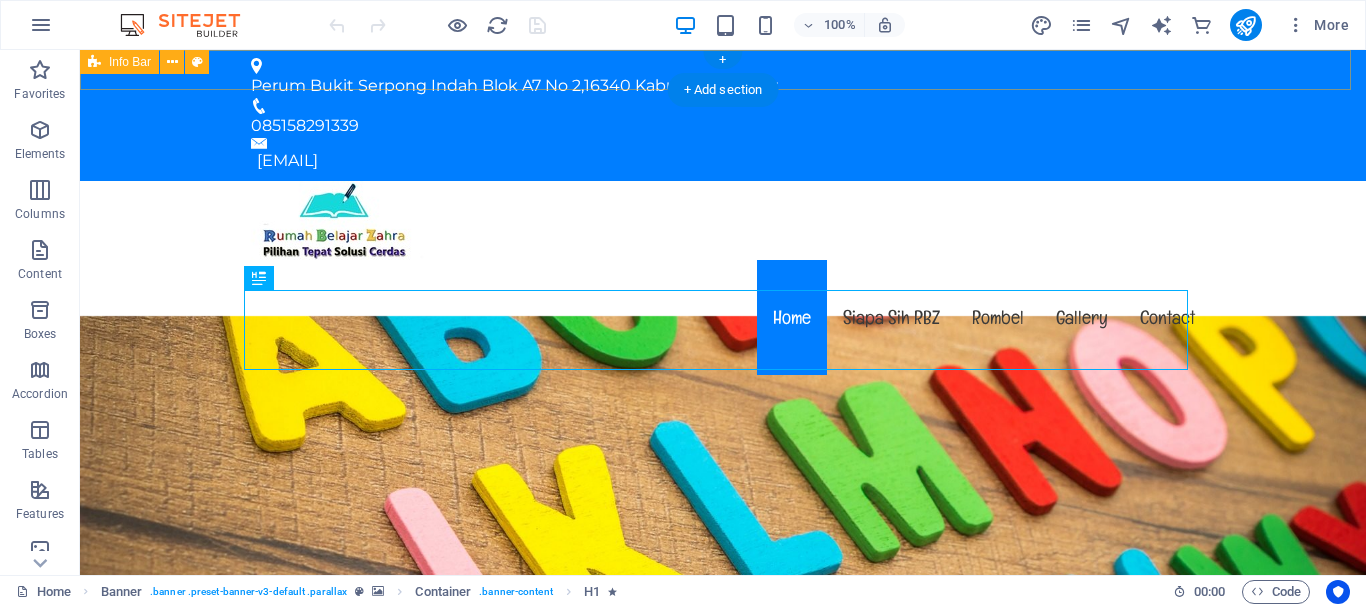 click on "Perum Bukit Serpong Indah Blok A7 No 2 , [POSTAL_CODE] Kabupaten Bogor [PHONE] [EMAIL]" at bounding box center [723, 115] 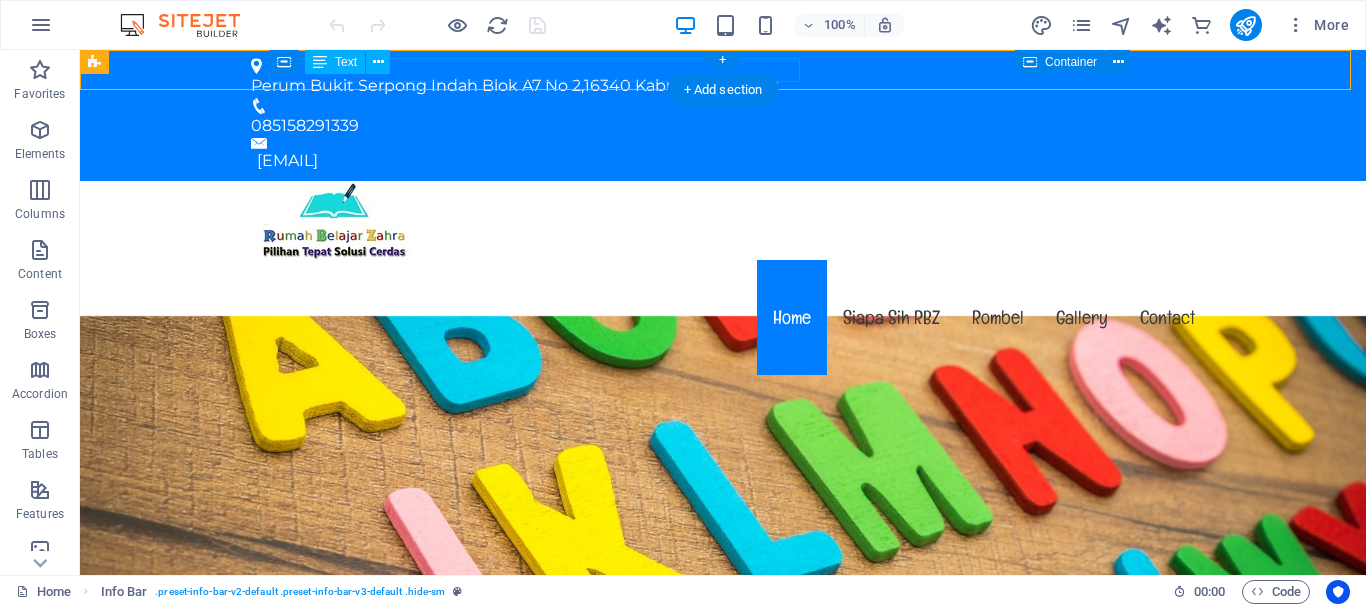 click on "Perum Bukit Serpong Indah Blok A7 No 2 , [POSTAL_CODE] Kabupaten Bogor" at bounding box center (715, 86) 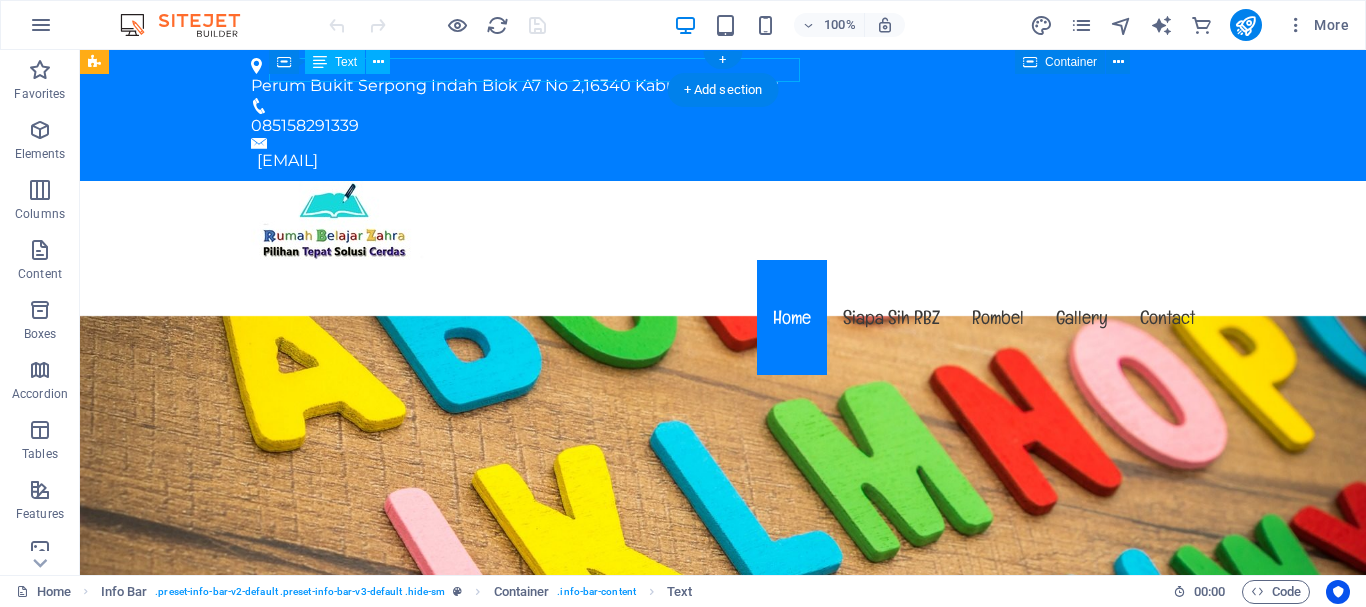 click on "Perum Bukit Serpong Indah Blok A7 No 2 , [POSTAL_CODE] Kabupaten Bogor" at bounding box center [715, 86] 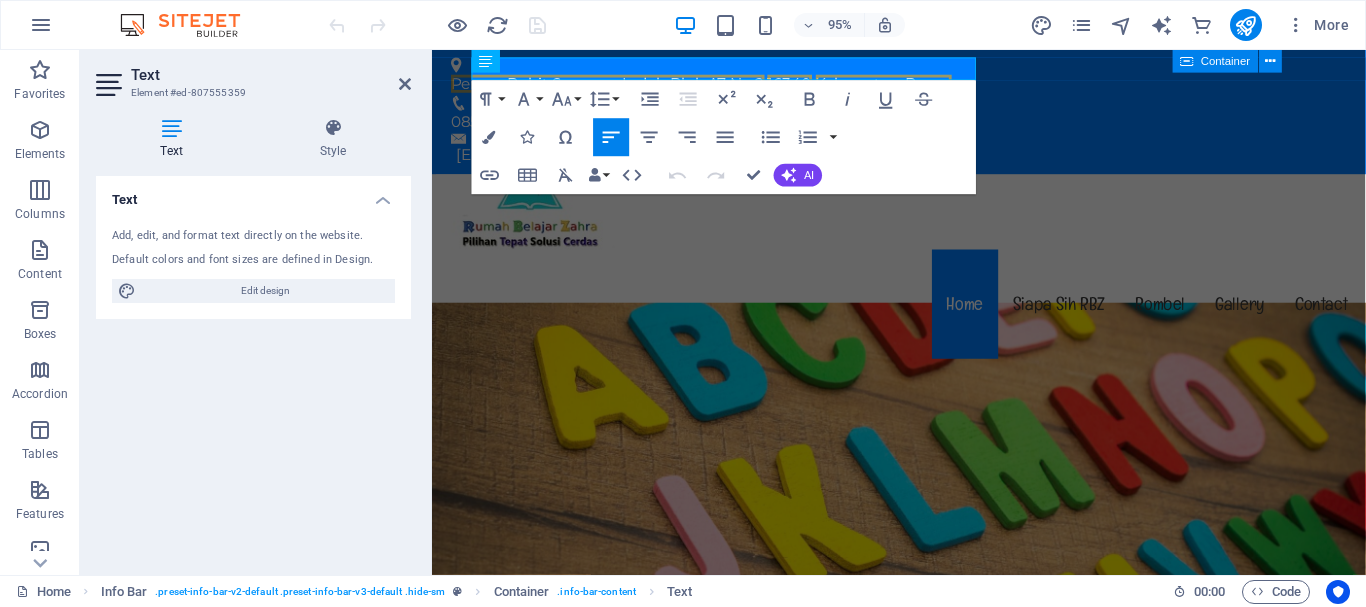 click on "Text Element #ed-807555359 Text Style Text Add, edit, and format text directly on the website. Default colors and font sizes are defined in Design. Edit design Alignment Left aligned Centered Right aligned Info Bar Element Layout How this element expands within the layout (Flexbox). Size Default auto px % 1/1 1/2 1/3 1/4 1/5 1/6 1/7 1/8 1/9 1/10 Grow Shrink Order 0 Container layout Visible Visible Opacity 100 % Overflow Spacing Margin Default auto px % rem vw vh Custom Custom auto px % rem vw vh auto px % rem vw vh auto px % rem vw vh auto px % rem vw vh Padding Default px rem % vh vw Custom Custom px rem % vh vw px rem % vh vw px rem % vh vw px rem % vh vw Border Style              - Width 1 auto px rem % vh vw Custom Custom 1 auto px rem % vh vw 1 auto px rem % vh vw 1 auto px rem % vh vw 1 auto px rem % vh vw  - Color Round corners Default px rem % vh vw Custom Custom px rem % vh vw px rem % vh vw px rem % vh vw px rem % vh vw Shadow Default None Outside Inside Color X offset 0 px rem vh vw 0 px" at bounding box center [256, 312] 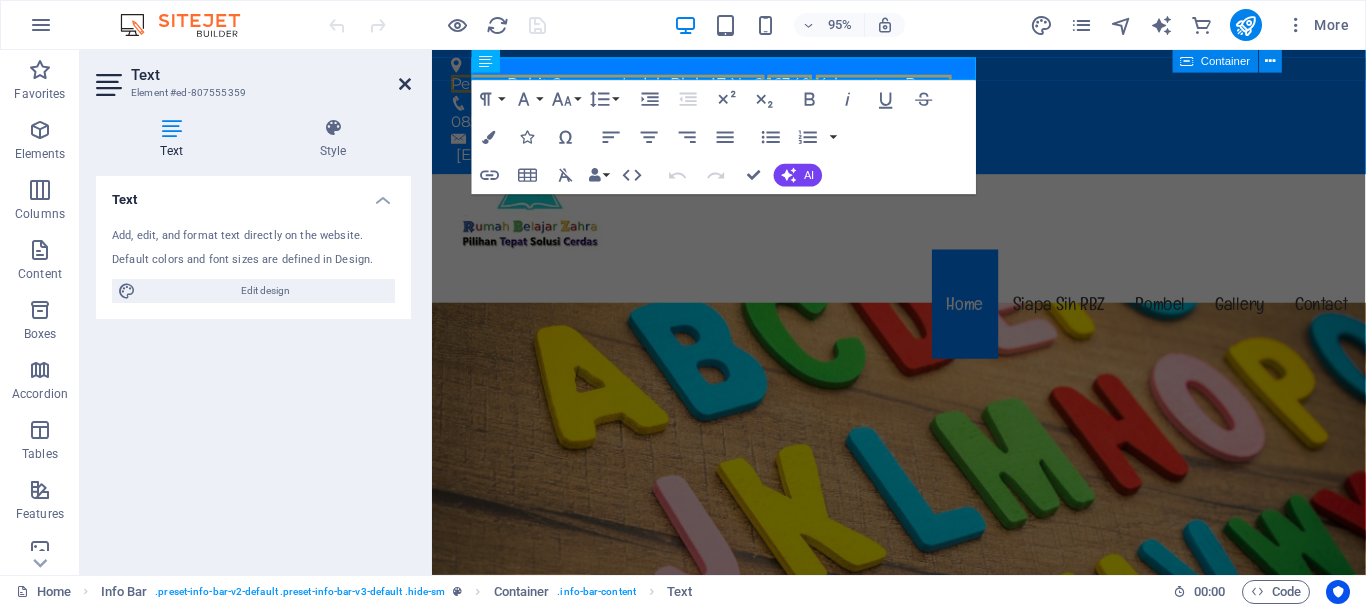 click at bounding box center (405, 84) 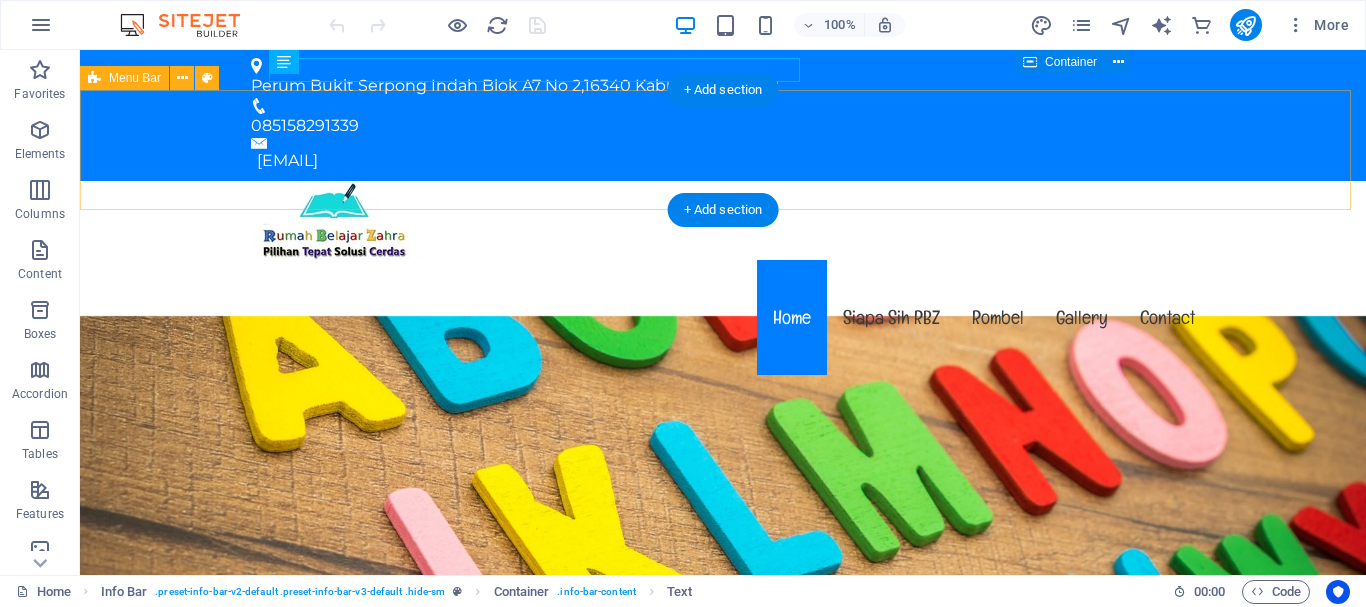 click on "Menu Home Siapa Sih RBZ Rombel Gallery Contact" at bounding box center [723, 280] 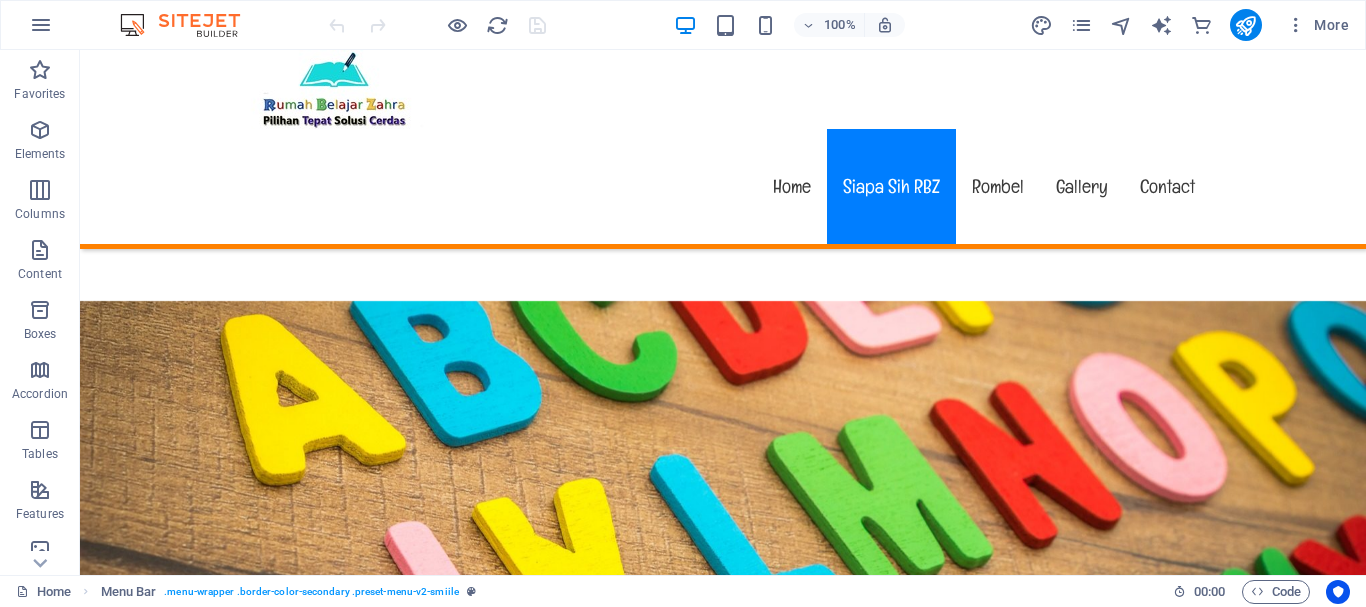 scroll, scrollTop: 949, scrollLeft: 0, axis: vertical 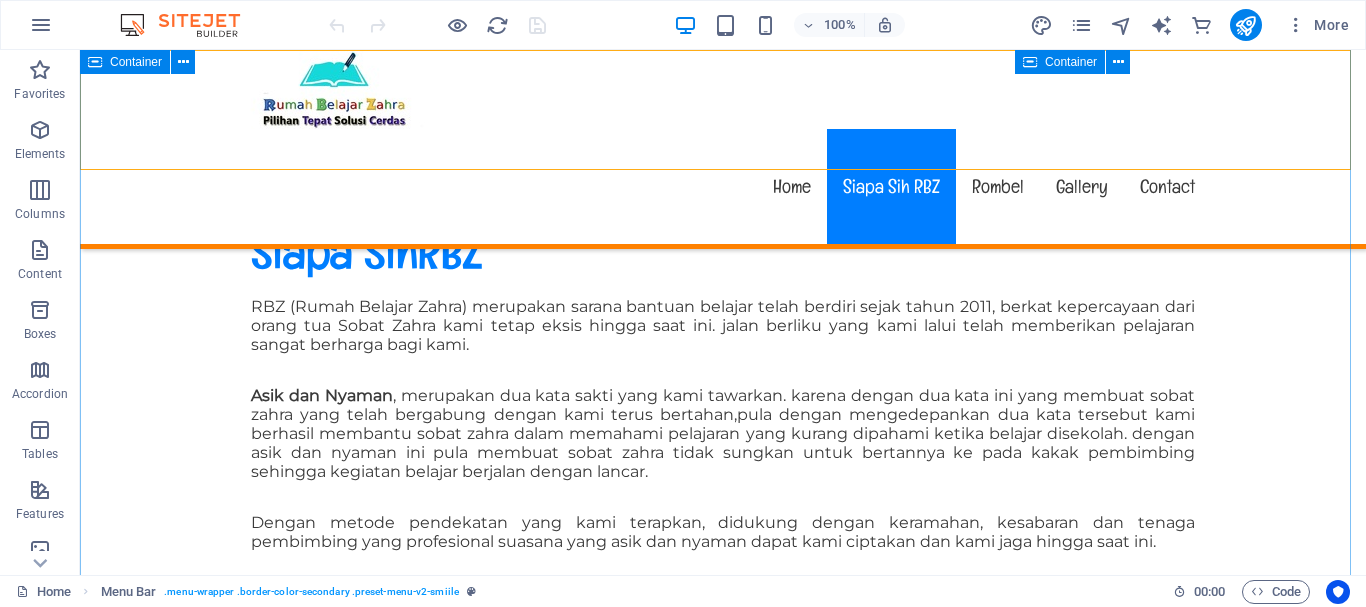 click on "RBZ (Rumah Belajar Zahra) merupakan sarana bantuan belajar telah berdiri sejak tahun 2011, berkat kepercayaan dari orang tua Sobat Zahra kami tetap eksis hingga saat ini. jalan berliku yang kami lalui telah memberikan pelajaran sangat berharga bagi kami. Asik dan Nyaman , merupakan dua kata sakti yang kami tawarkan. karena dengan dua kata ini yang membuat sobat zahra yang telah bergabung dengan kami terus bertahan,pula dengan mengedepankan dua kata tersebut kami berhasil membantu sobat zahra dalam memahami pelajaran yang kurang dipahami ketika belajar disekolah. dengan asik dan nyaman ini pula membuat sobat zahra tidak sungkan untuk bertannya ke pada kakak pembimbing sehingga kegiatan belajar berjalan dengan lancar. Dengan metode pendekatan yang kami terapkan, didukung dengan keramahan, kesabaran dan tenaga pembimbing yang profesional suasana yang asik dan nyaman dapat kami ciptakan dan kami jaga hingga saat ini. Asik & Nyaman free Wifi Waktu Flexsibel Belajar online & Offline" at bounding box center (723, 1011) 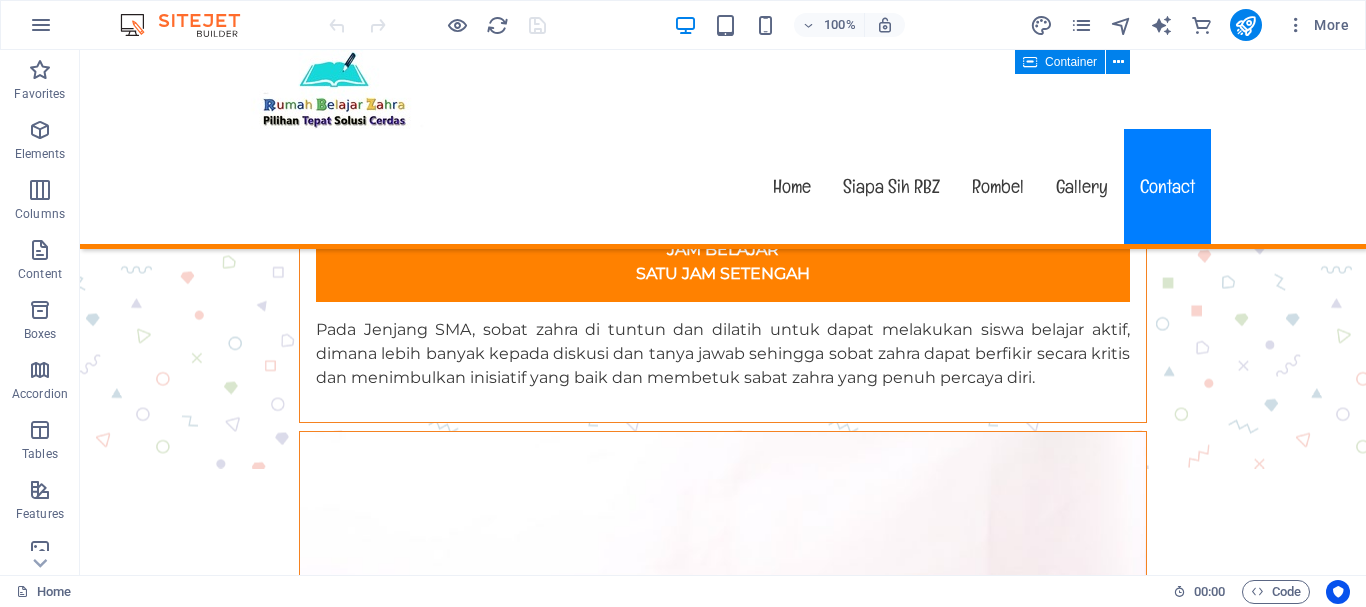 scroll, scrollTop: 9855, scrollLeft: 0, axis: vertical 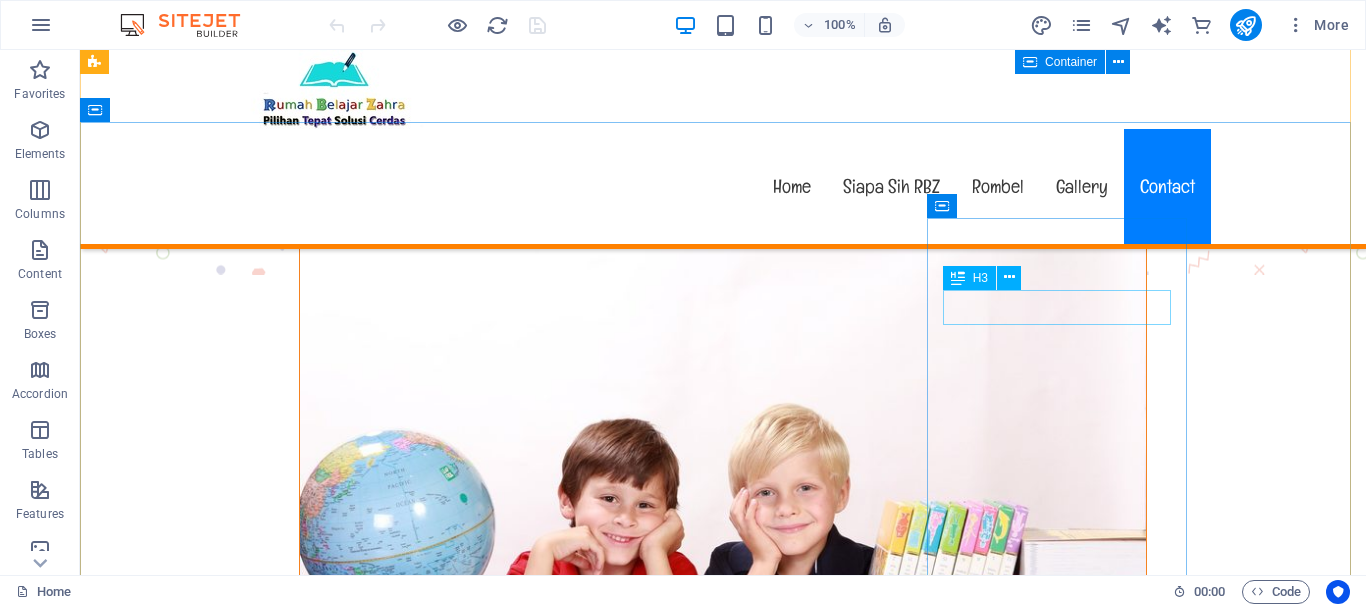 click on "Contact" at bounding box center (723, 6465) 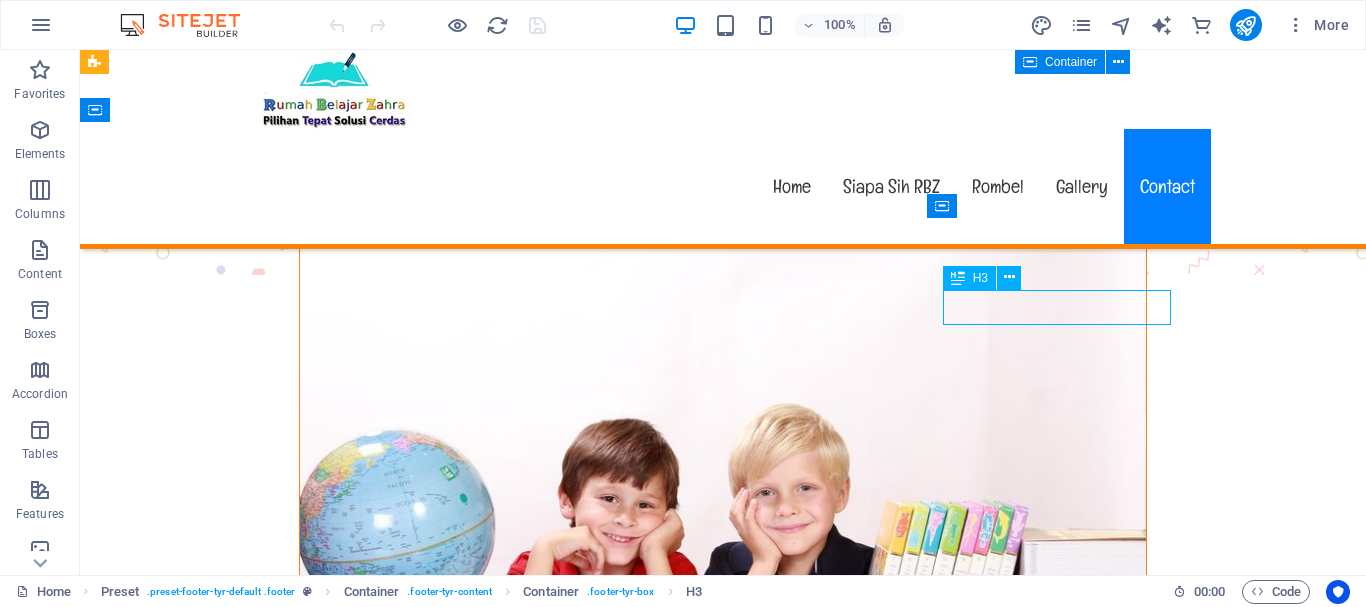 click on "Contact" at bounding box center [723, 6465] 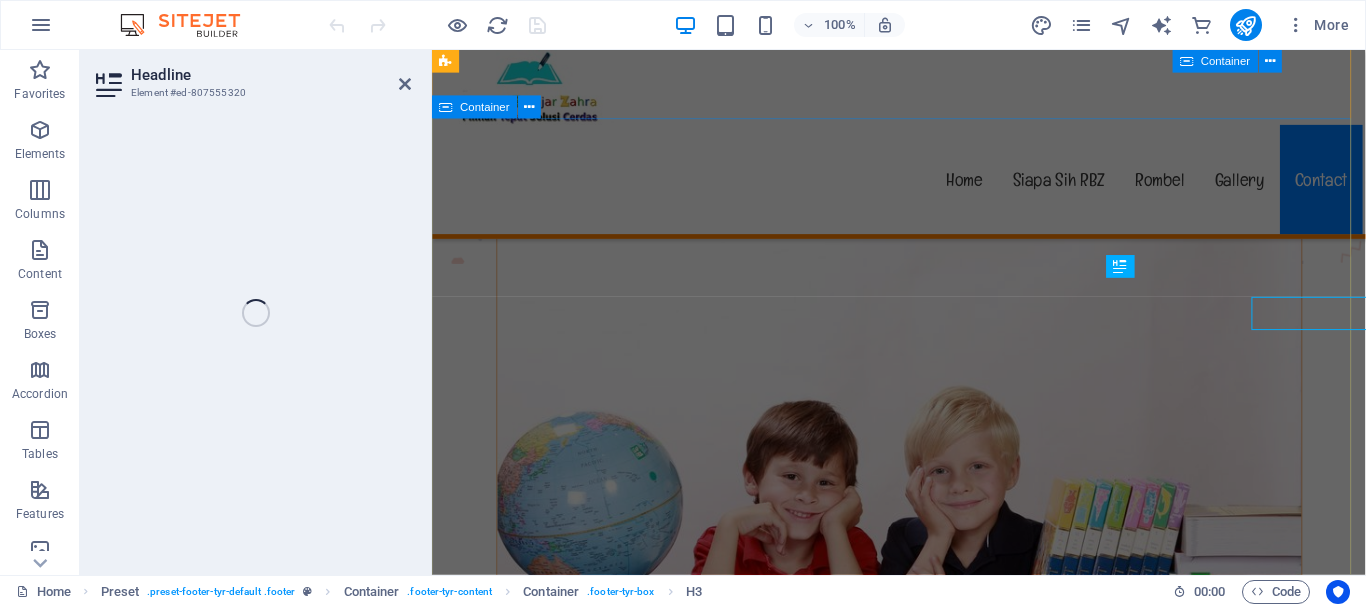 scroll, scrollTop: 9835, scrollLeft: 0, axis: vertical 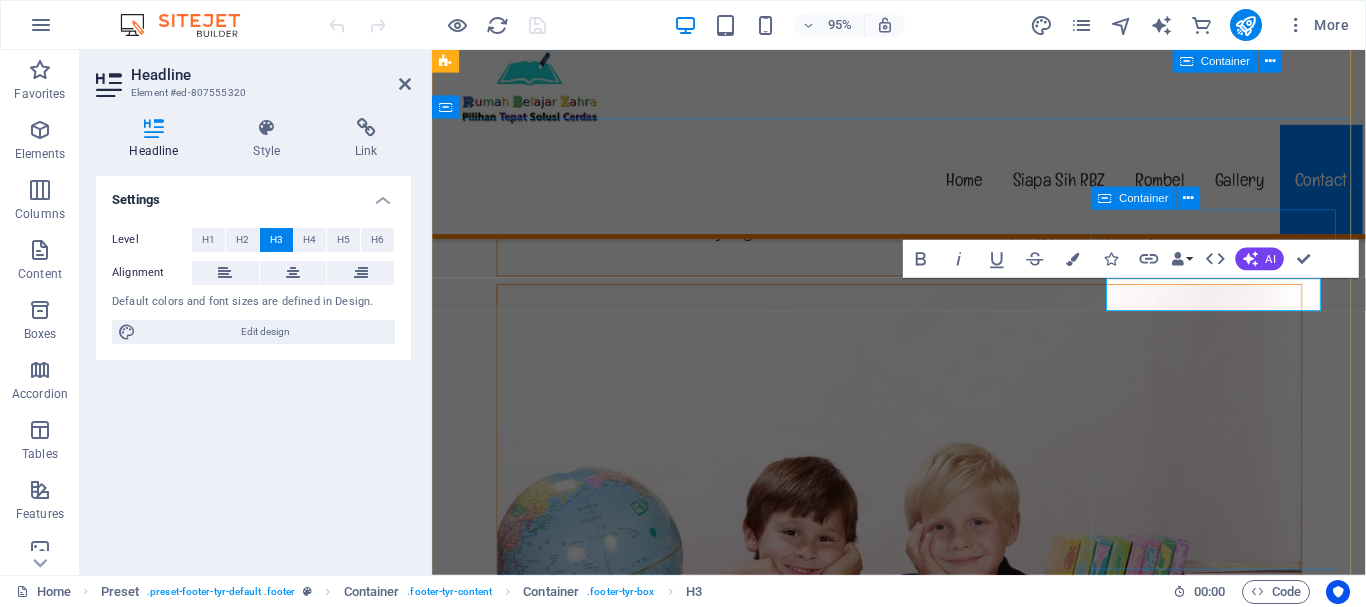 click on "Contact [PHONE] [EMAIL]" at bounding box center (924, 6555) 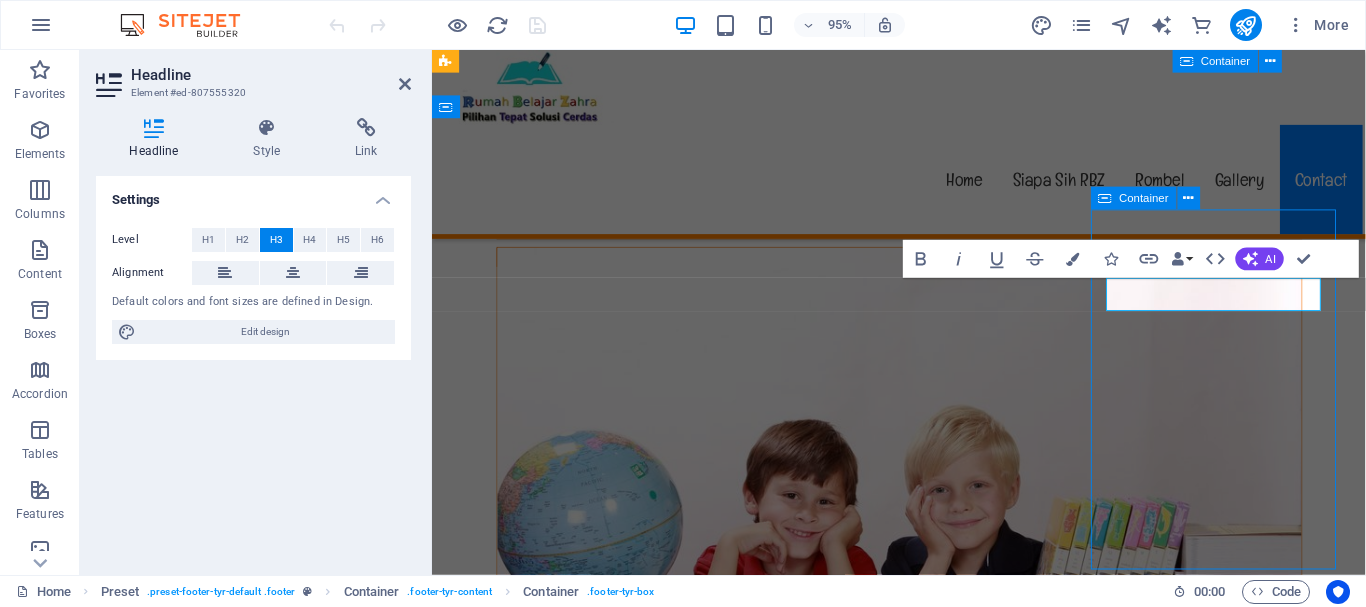 scroll, scrollTop: 9855, scrollLeft: 0, axis: vertical 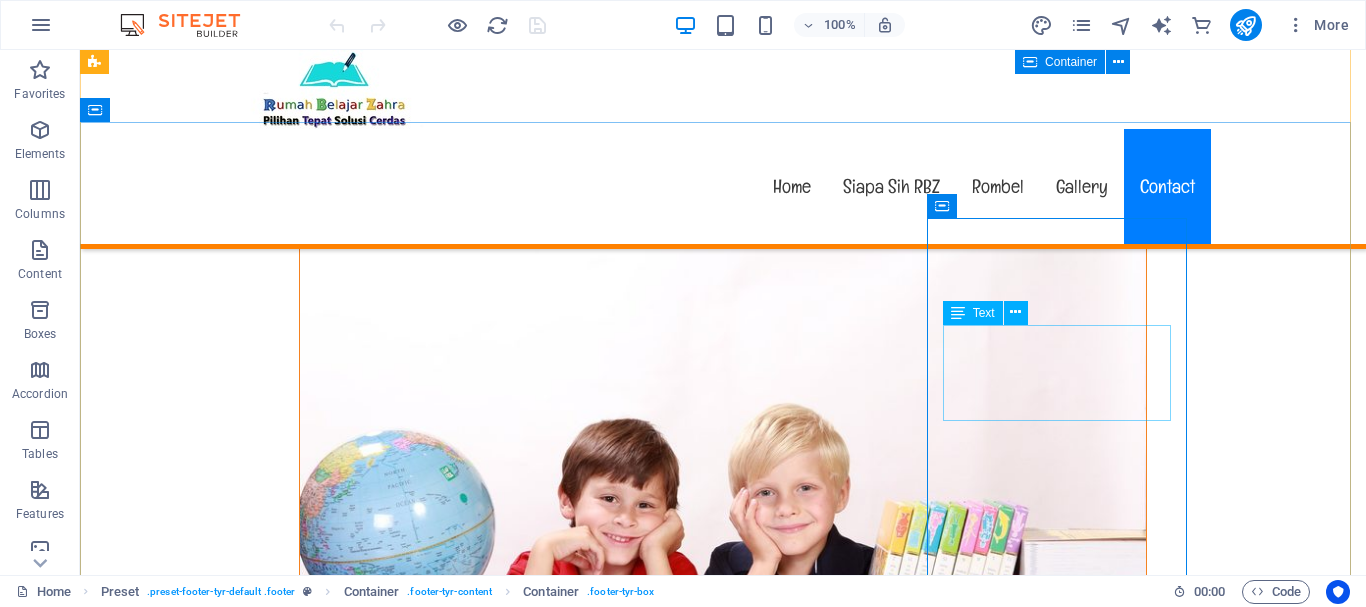click on "[PHONE] [EMAIL]" at bounding box center [723, 6511] 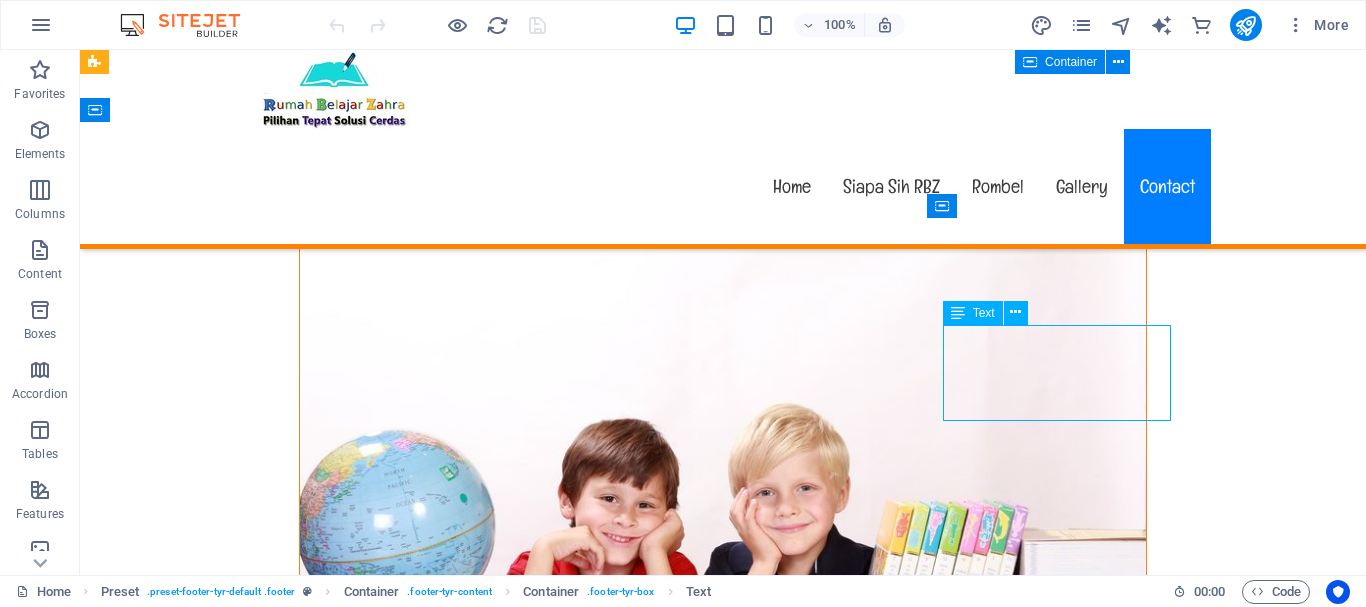 click on "[PHONE] [EMAIL]" at bounding box center (723, 6511) 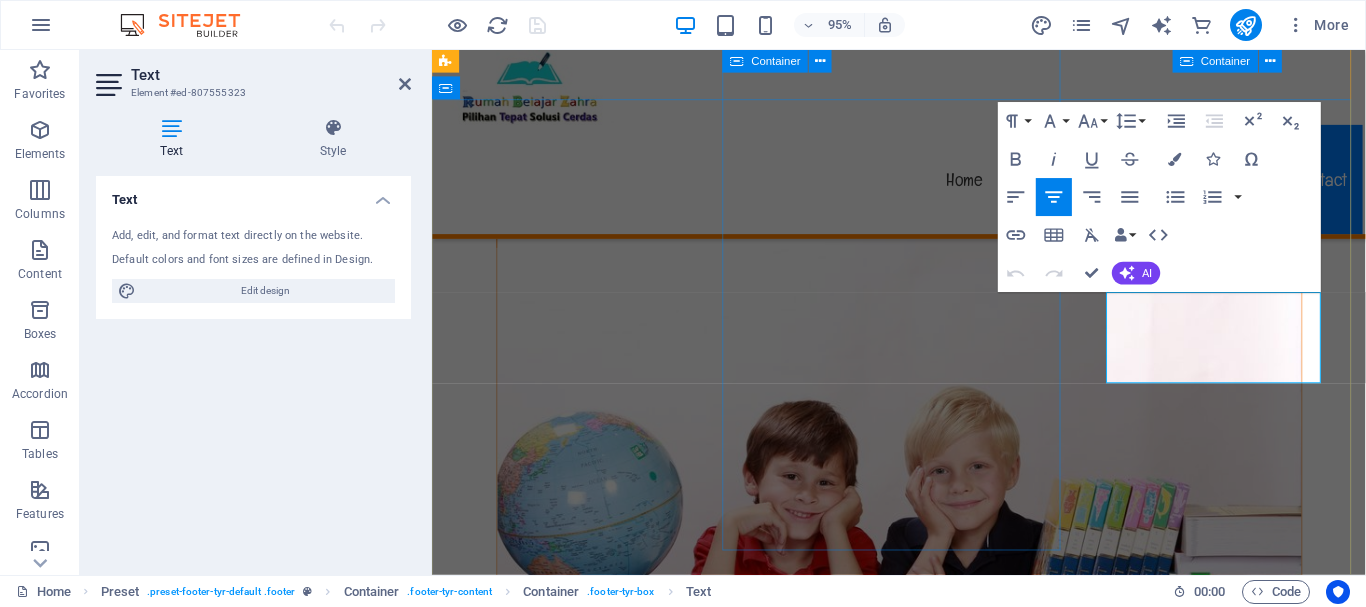 click on "Contact us   I have read and understand the privacy policy. Unreadable? Load new Send" at bounding box center (924, 6063) 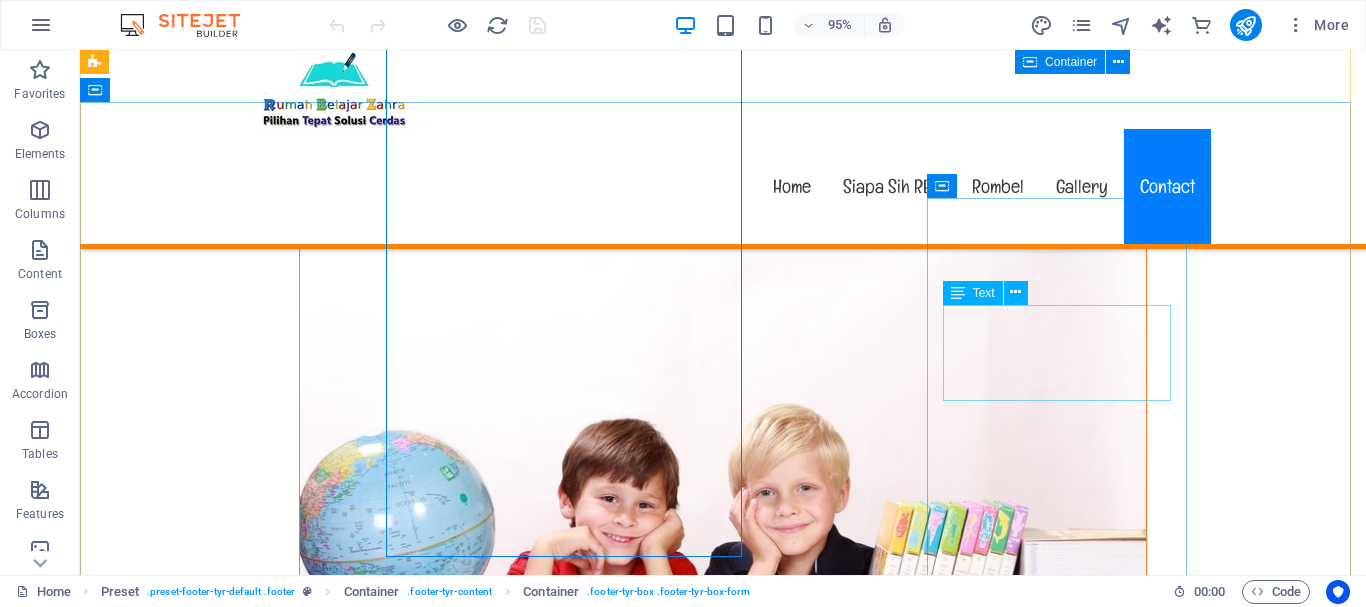 scroll, scrollTop: 9875, scrollLeft: 0, axis: vertical 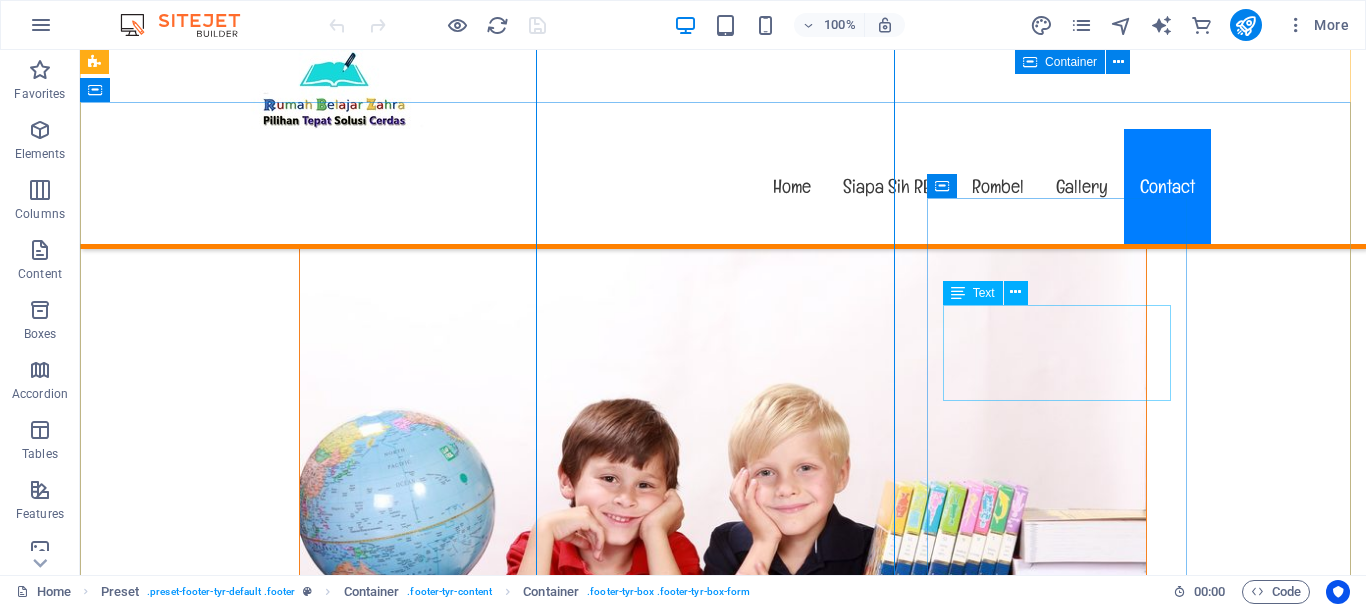 click on "[PHONE] [EMAIL]" at bounding box center [723, 6491] 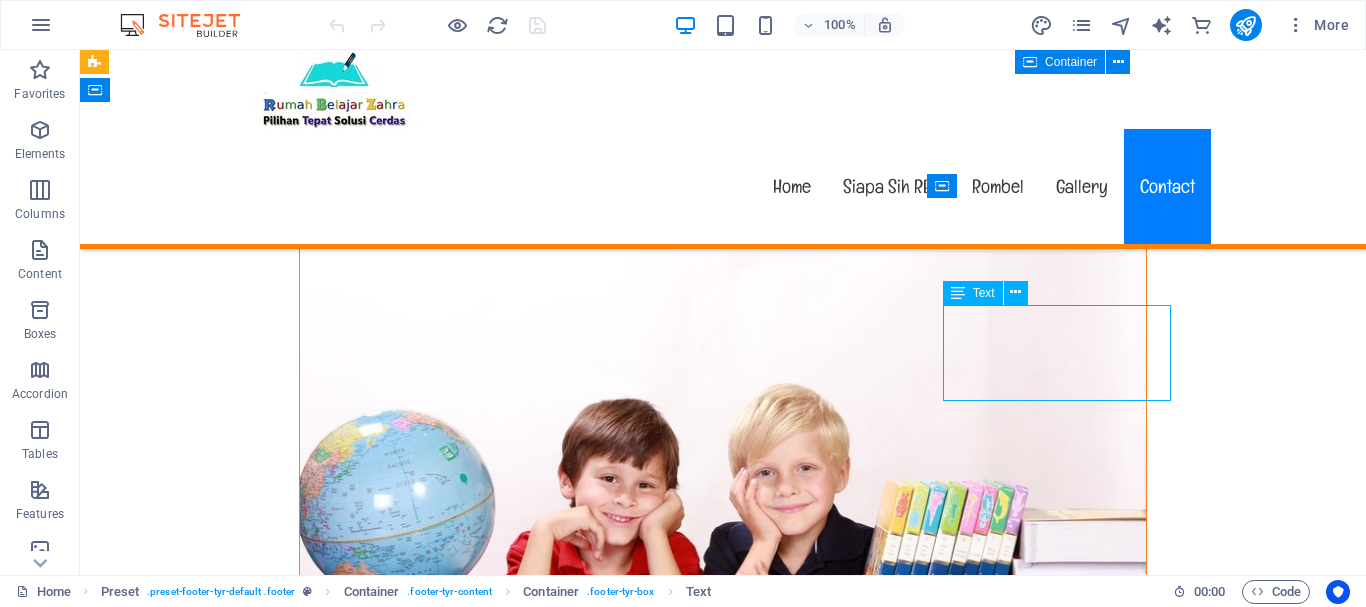 click on "[PHONE] [EMAIL]" at bounding box center (723, 6491) 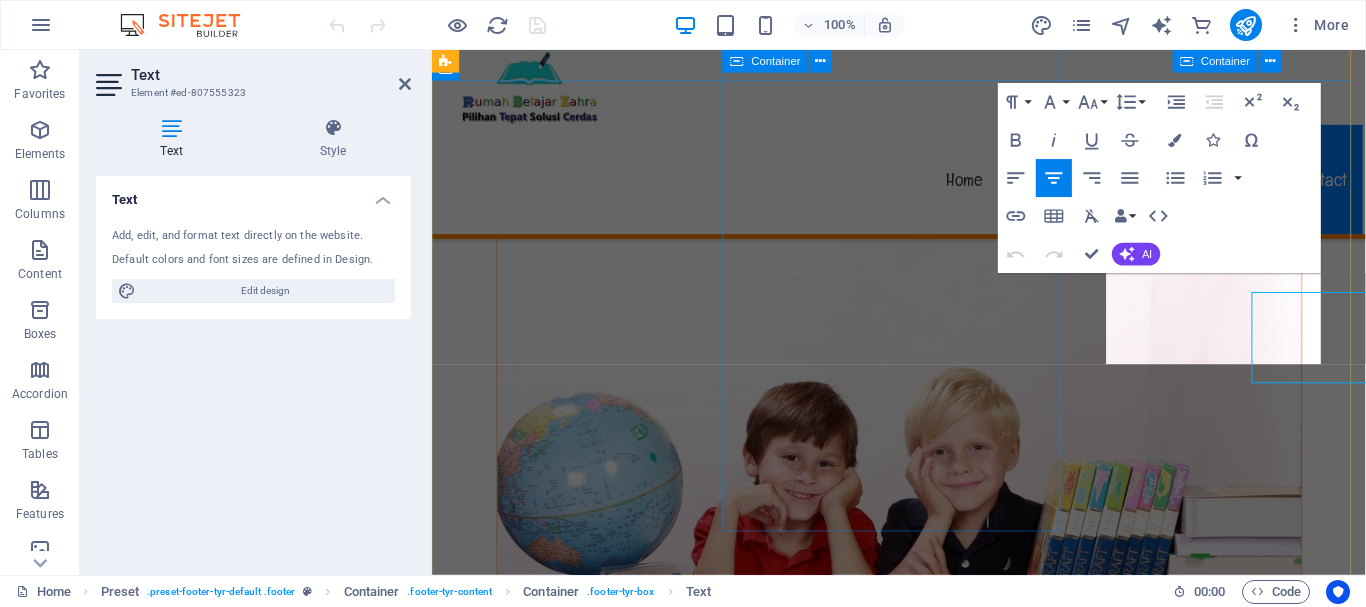 drag, startPoint x: 1403, startPoint y: 383, endPoint x: 1083, endPoint y: 400, distance: 320.45123 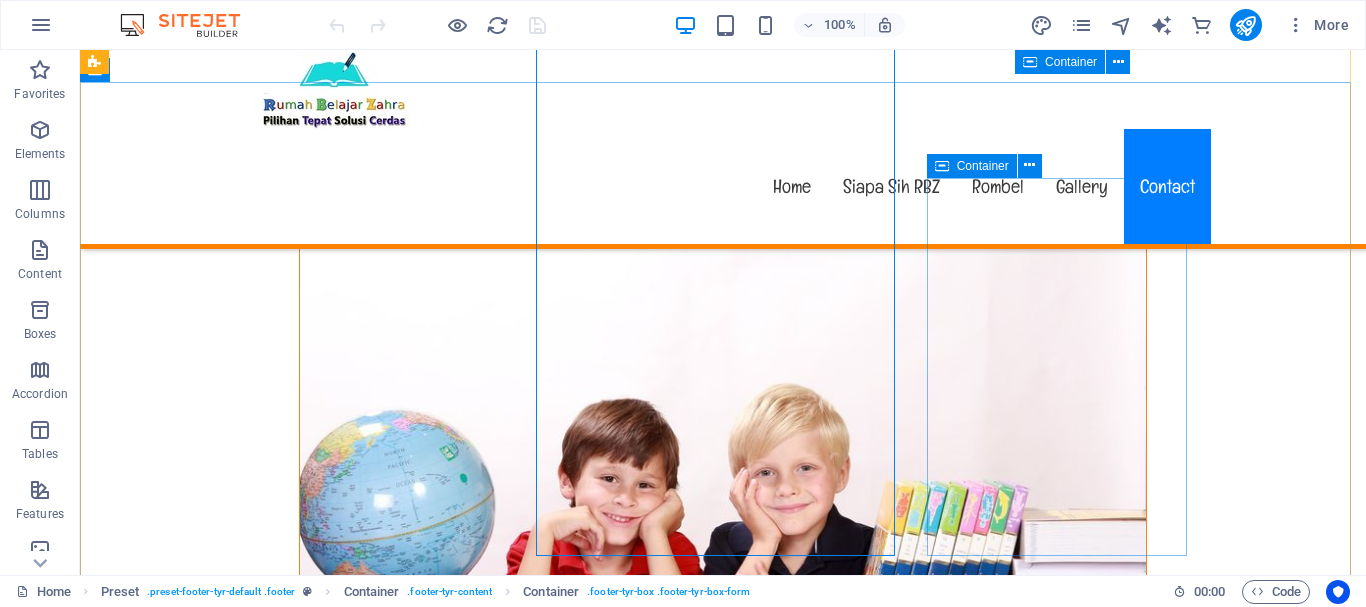 scroll, scrollTop: 9895, scrollLeft: 0, axis: vertical 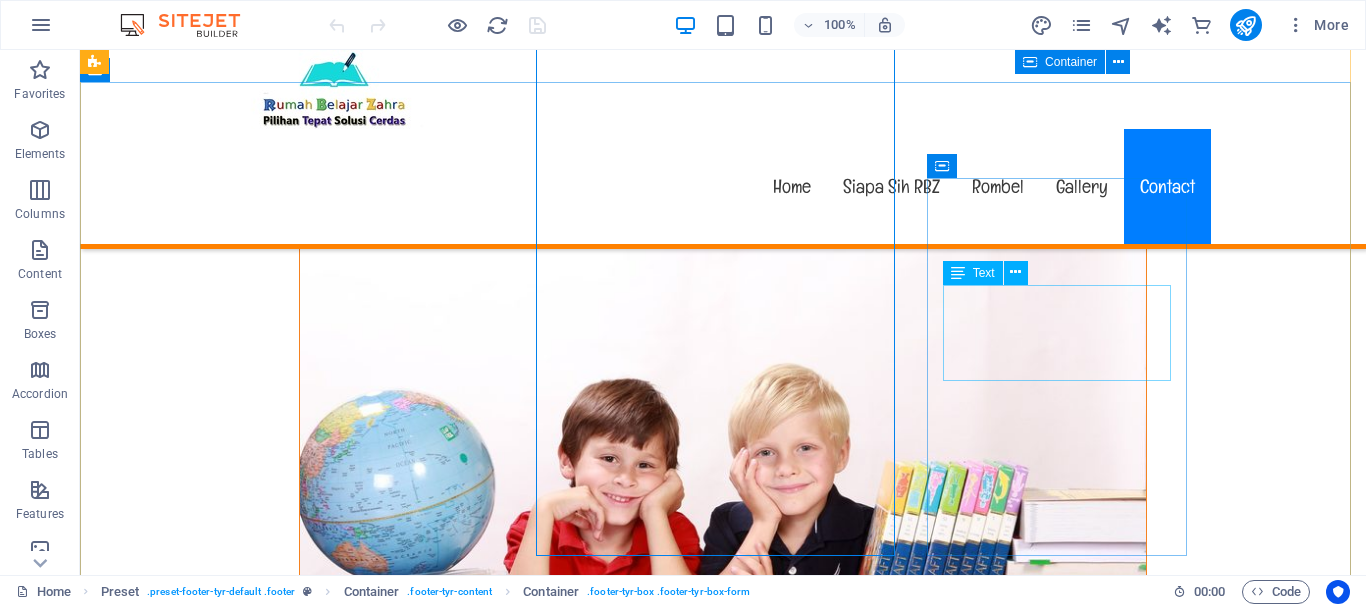 click on "[PHONE] [EMAIL]" at bounding box center (723, 6471) 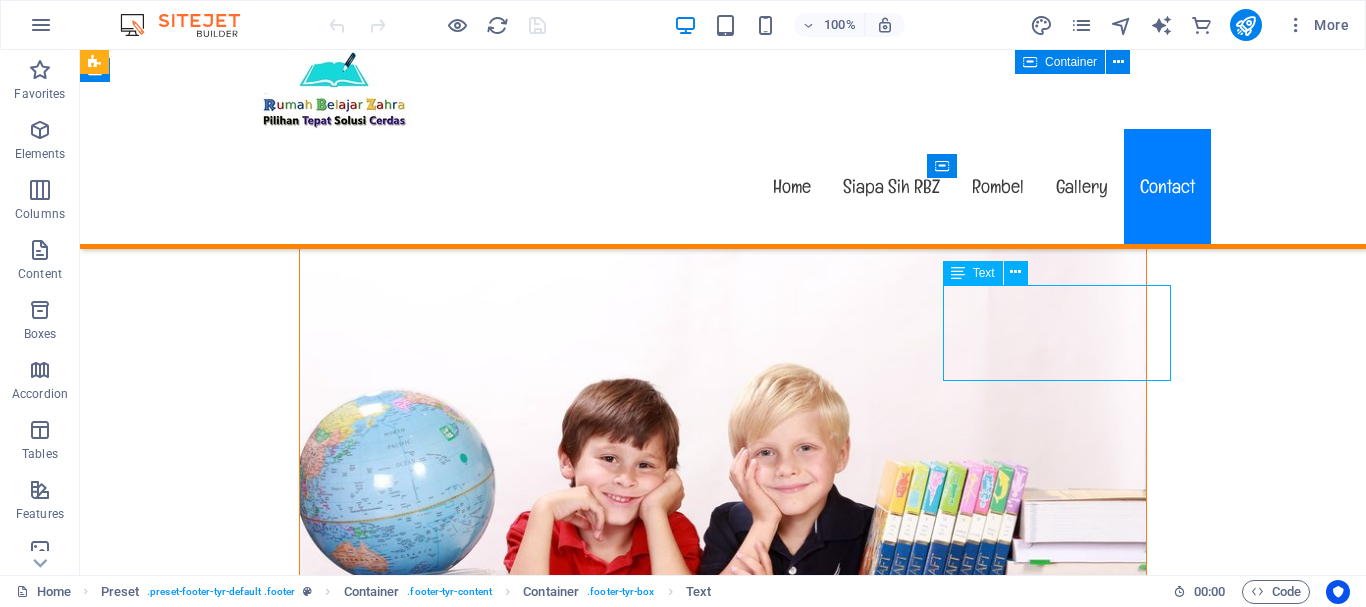click on "[PHONE] [EMAIL]" at bounding box center (723, 6471) 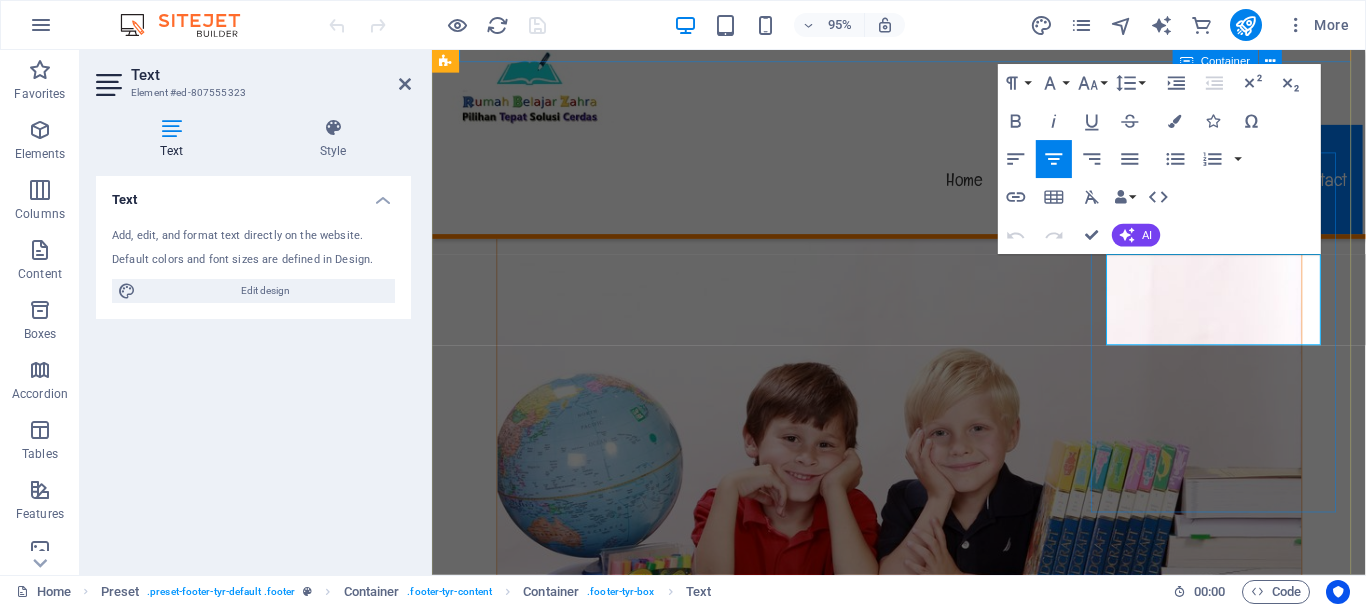 click on "[EMAIL]" at bounding box center (924, 6487) 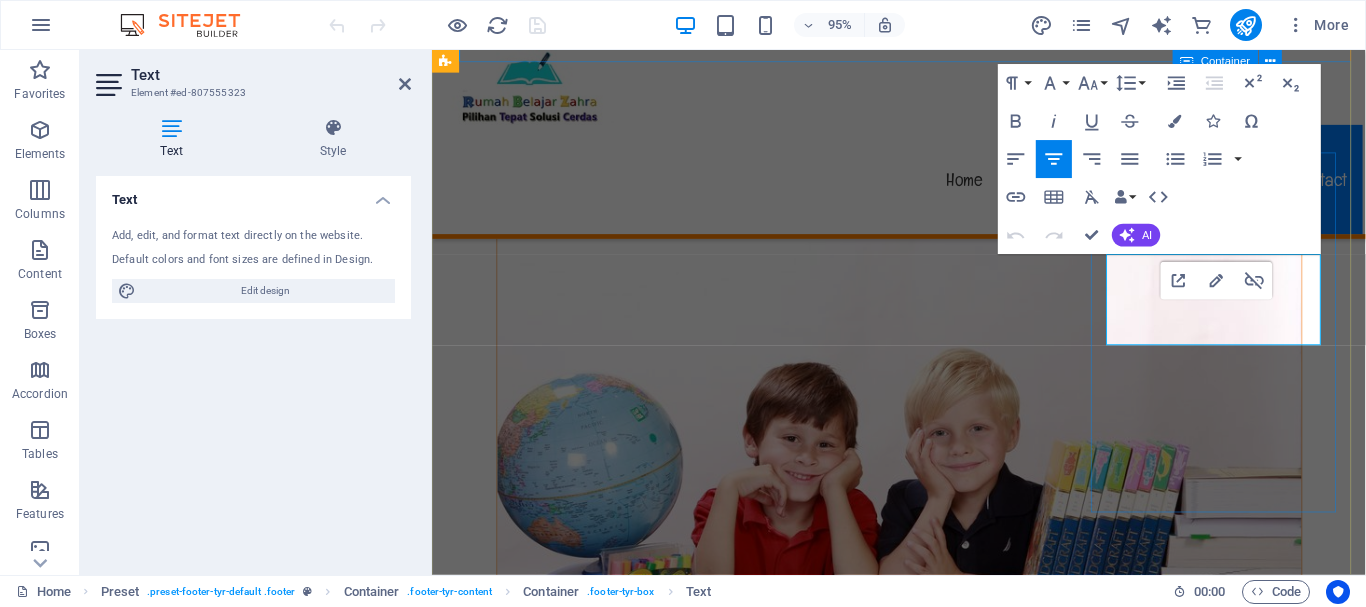click at bounding box center [924, 6475] 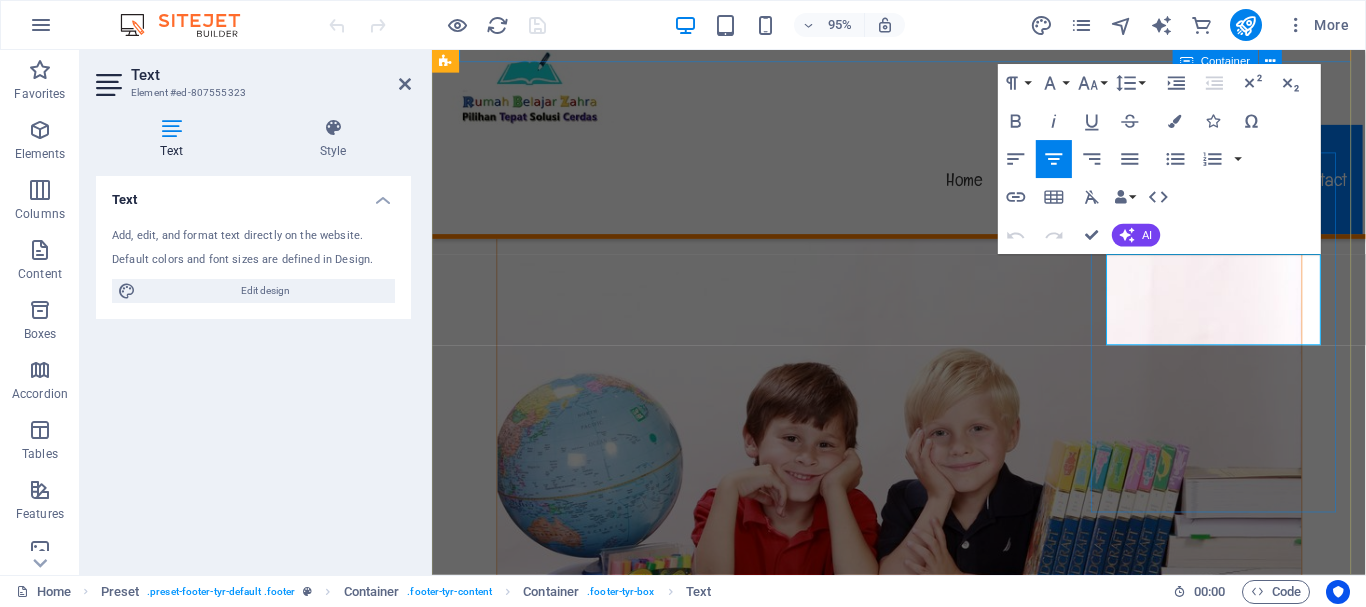 click at bounding box center (924, 6475) 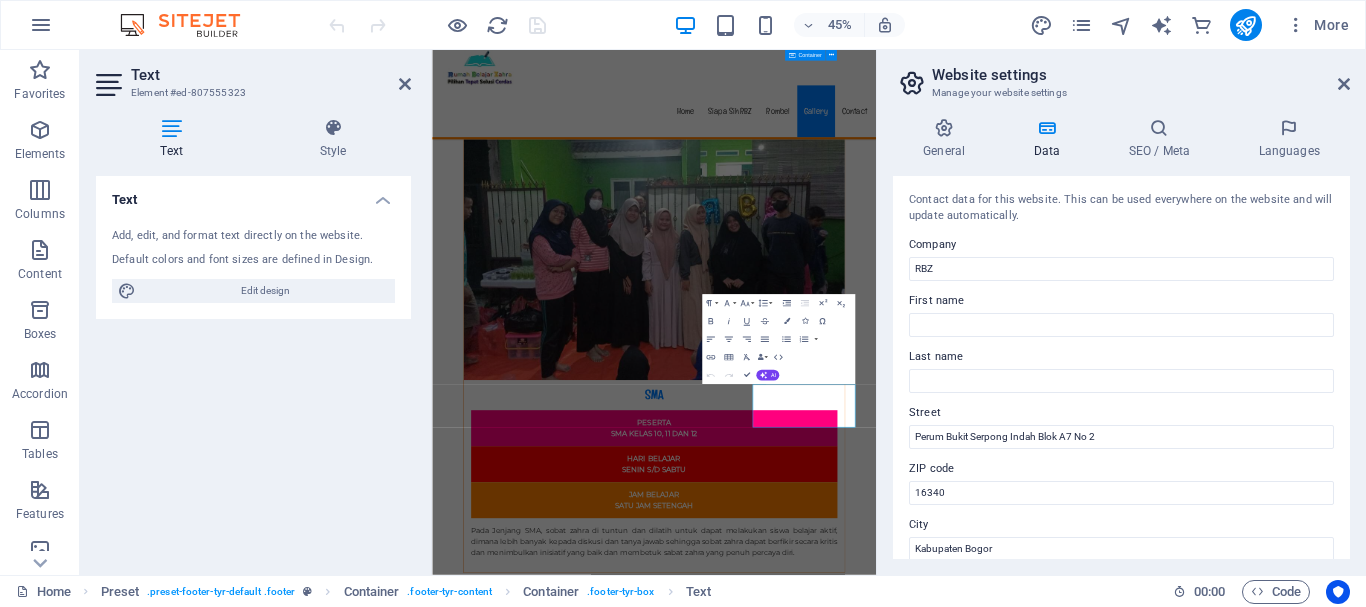 scroll, scrollTop: 9583, scrollLeft: 0, axis: vertical 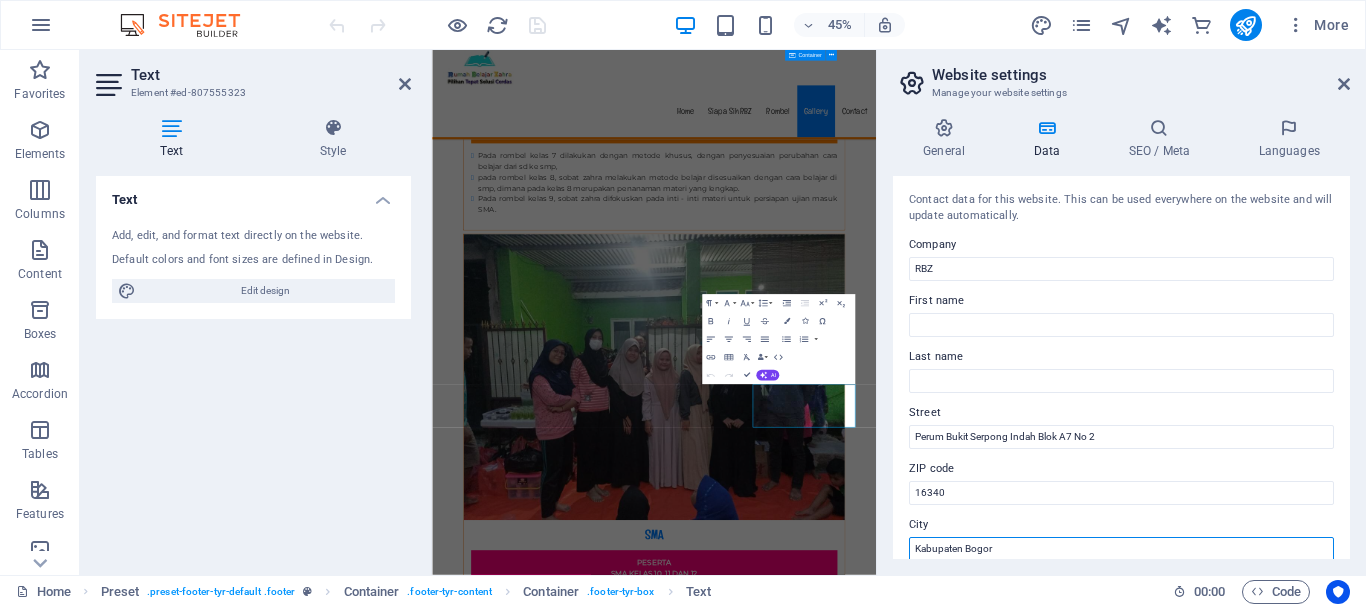 click on "Kabupaten Bogor" at bounding box center [1121, 549] 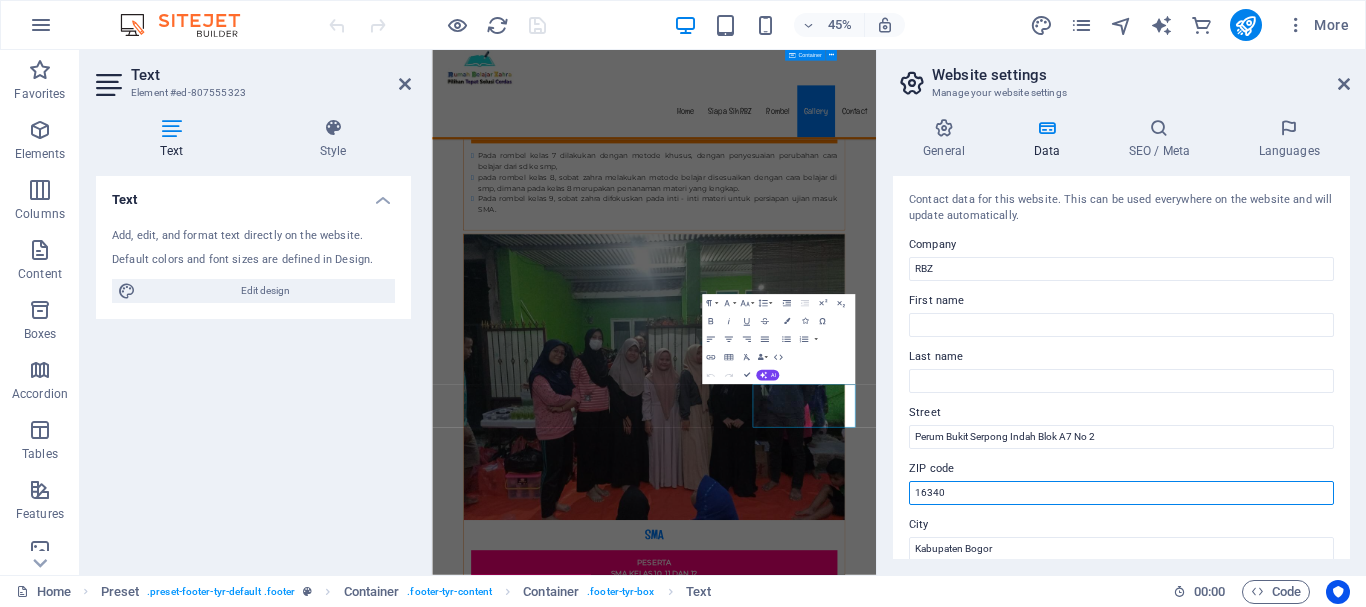 click on "16340" at bounding box center [1121, 493] 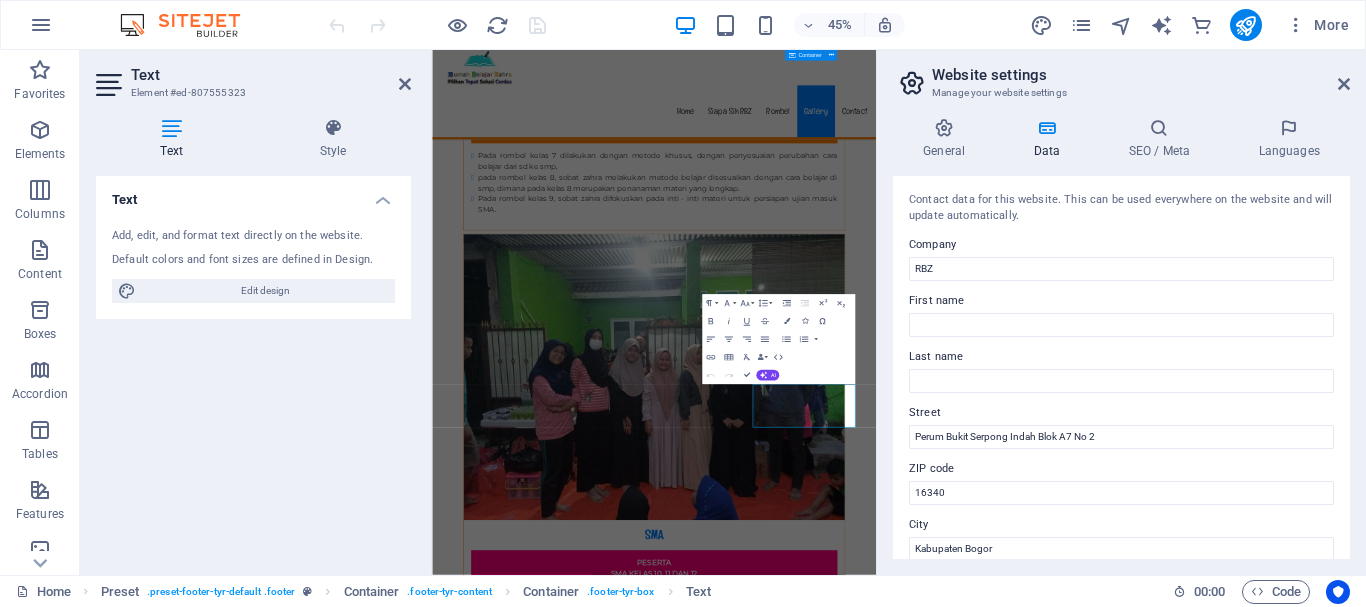 drag, startPoint x: 1352, startPoint y: 258, endPoint x: 1351, endPoint y: 301, distance: 43.011627 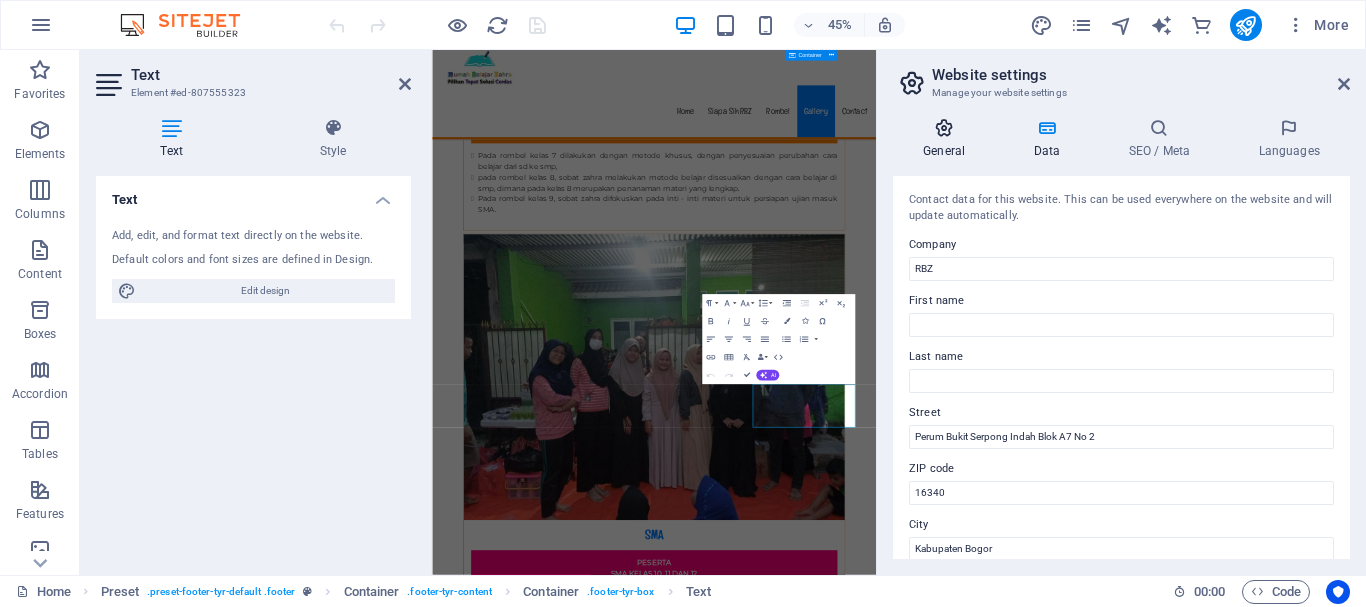 click on "General" at bounding box center (948, 139) 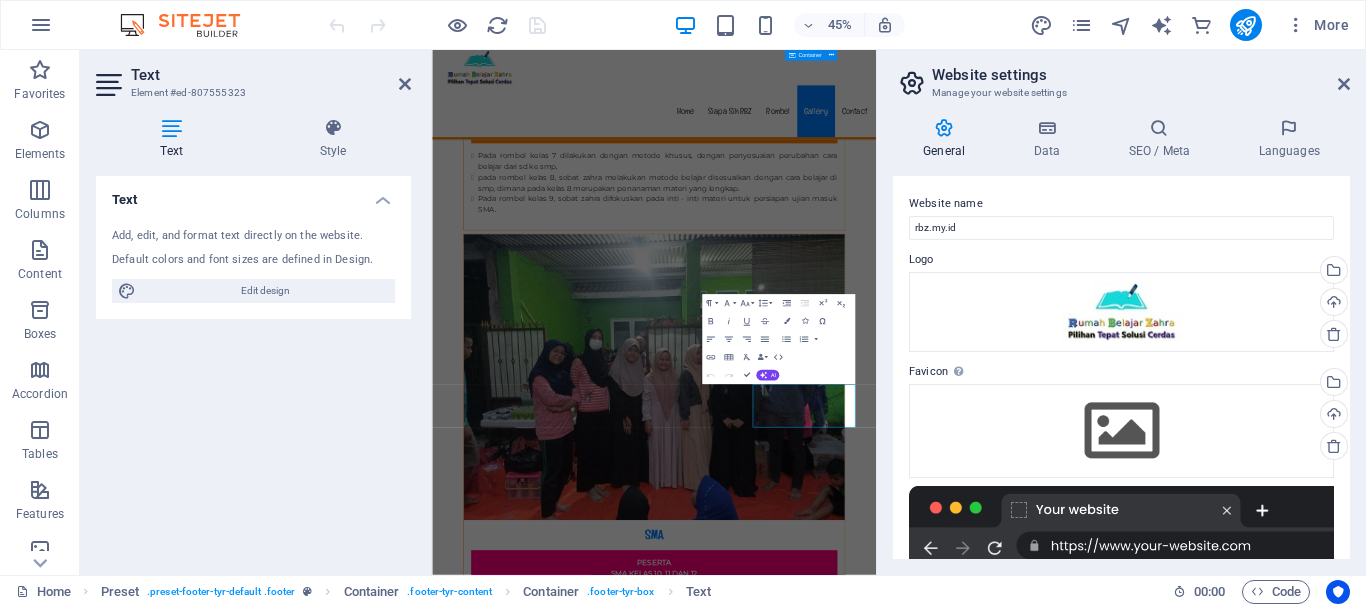 drag, startPoint x: 1350, startPoint y: 279, endPoint x: 1340, endPoint y: 471, distance: 192.26024 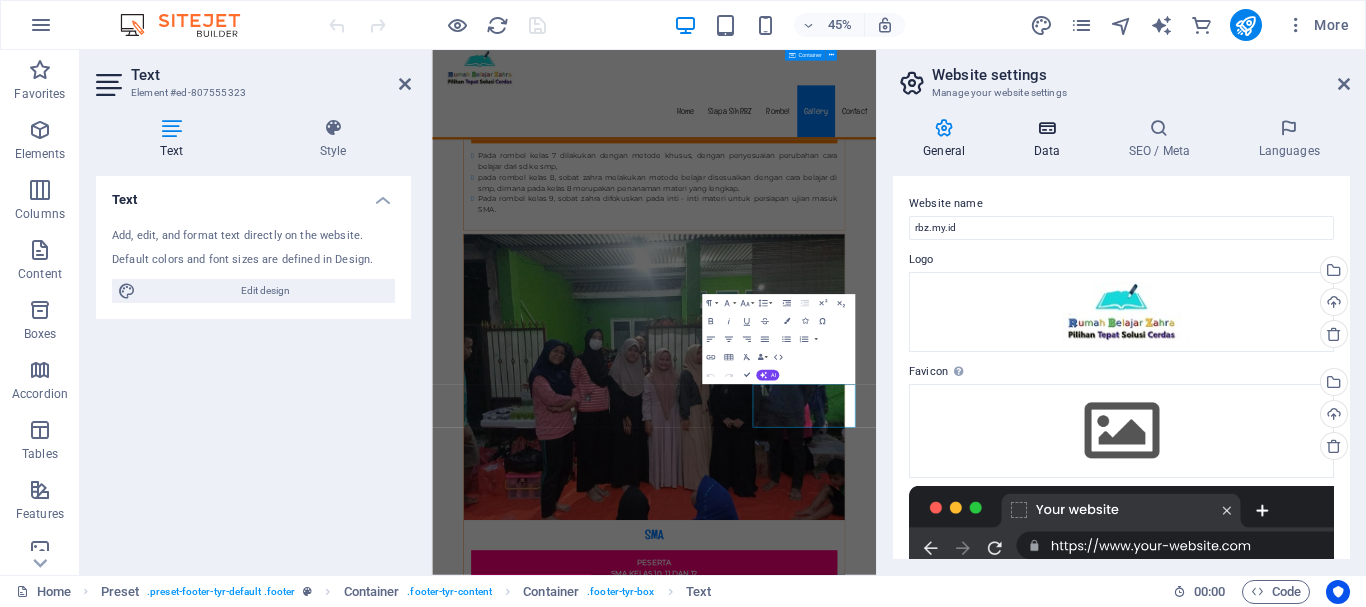 click on "Data" at bounding box center [1050, 139] 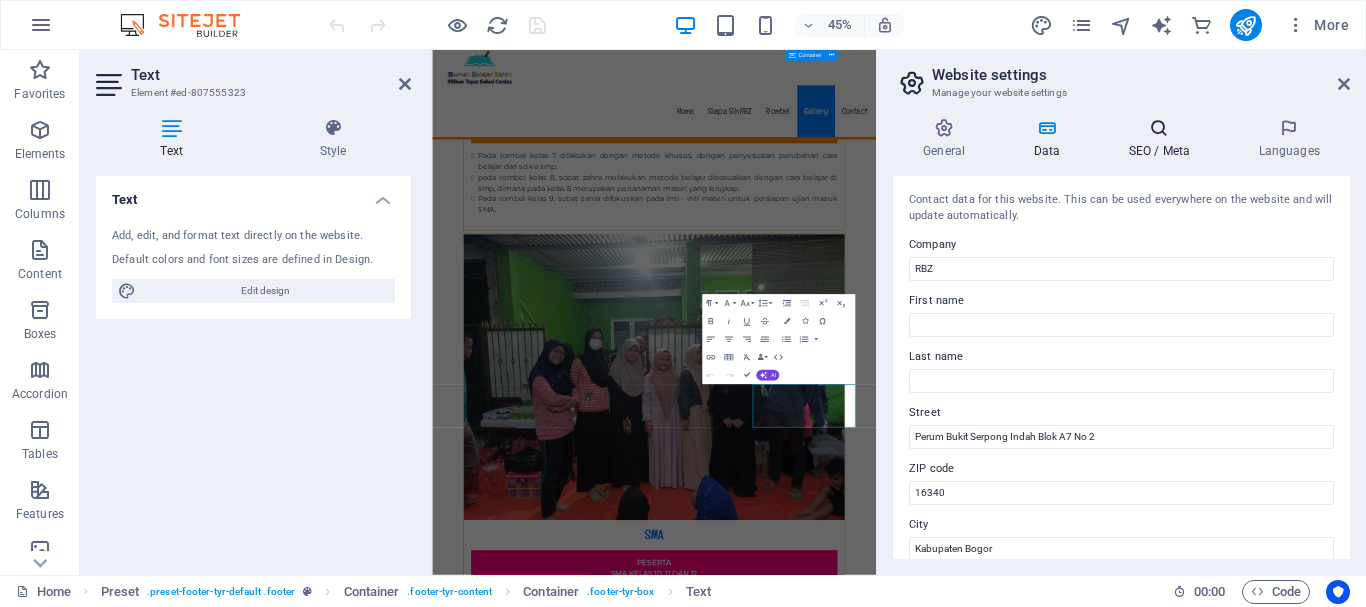 click on "SEO / Meta" at bounding box center (1163, 139) 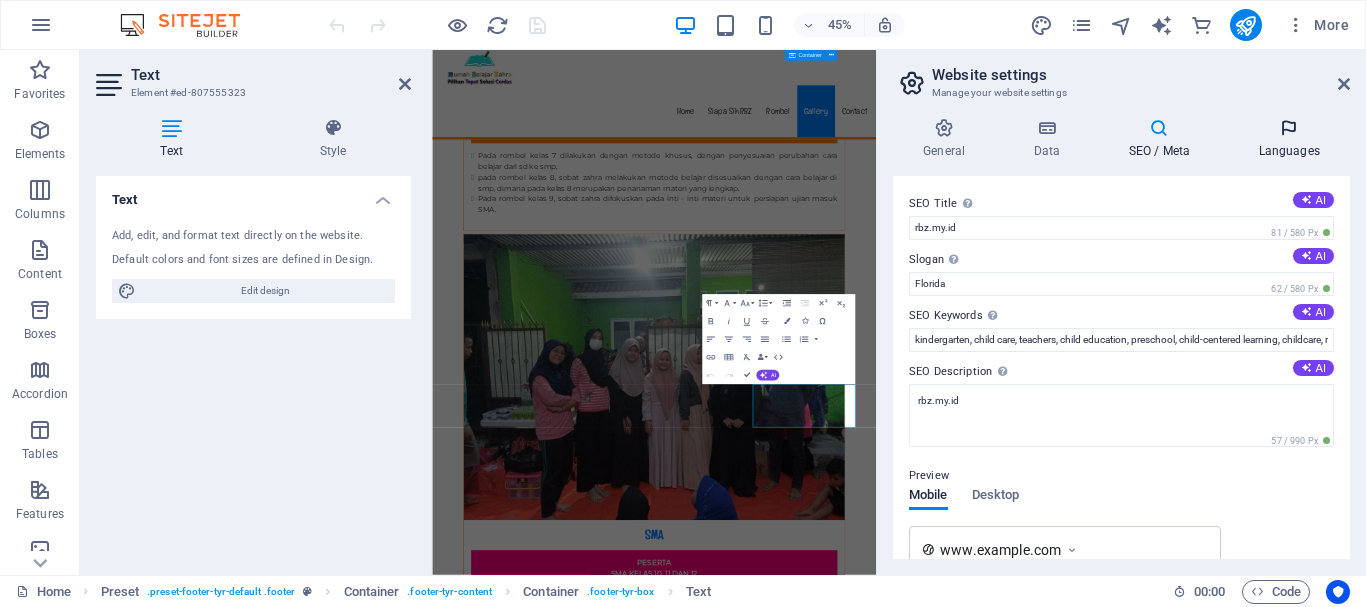 click on "Languages" at bounding box center (1289, 139) 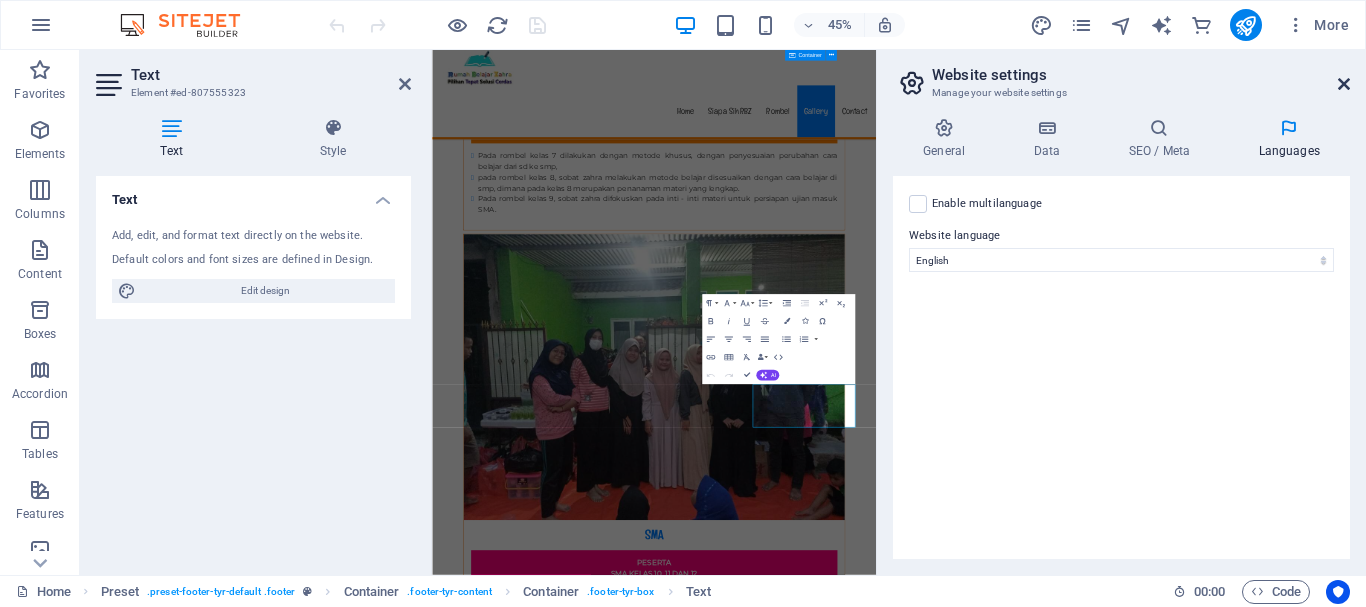 click at bounding box center [1344, 84] 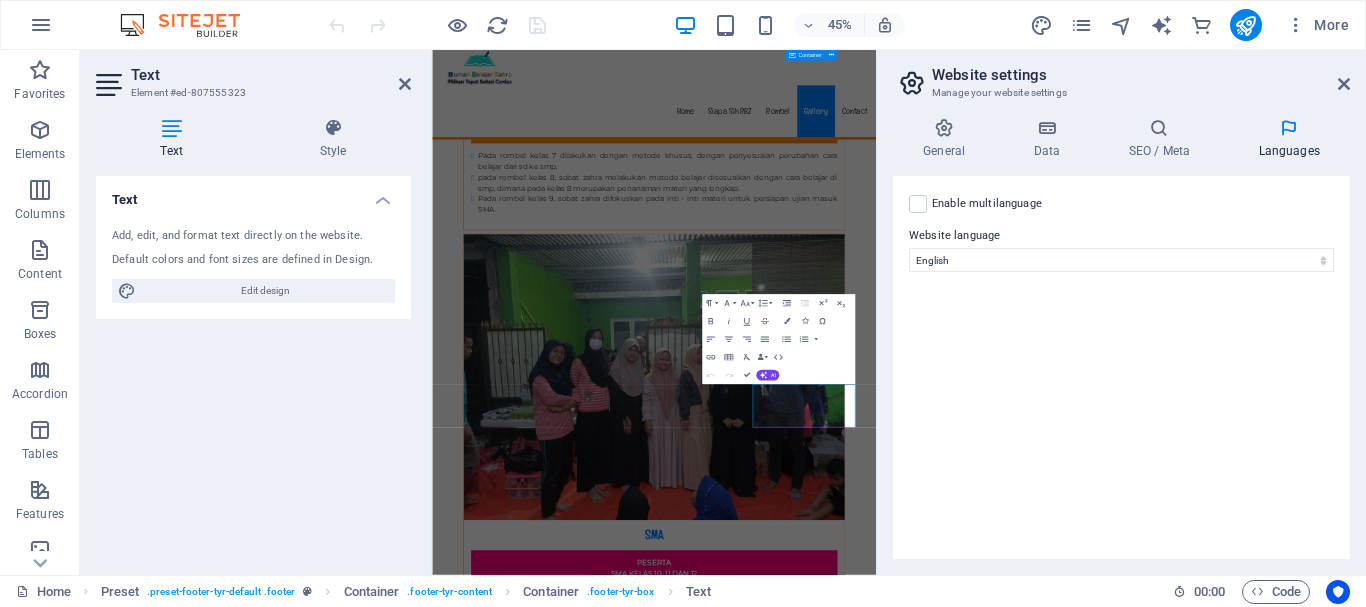 drag, startPoint x: 1781, startPoint y: 127, endPoint x: 1397, endPoint y: 78, distance: 387.11368 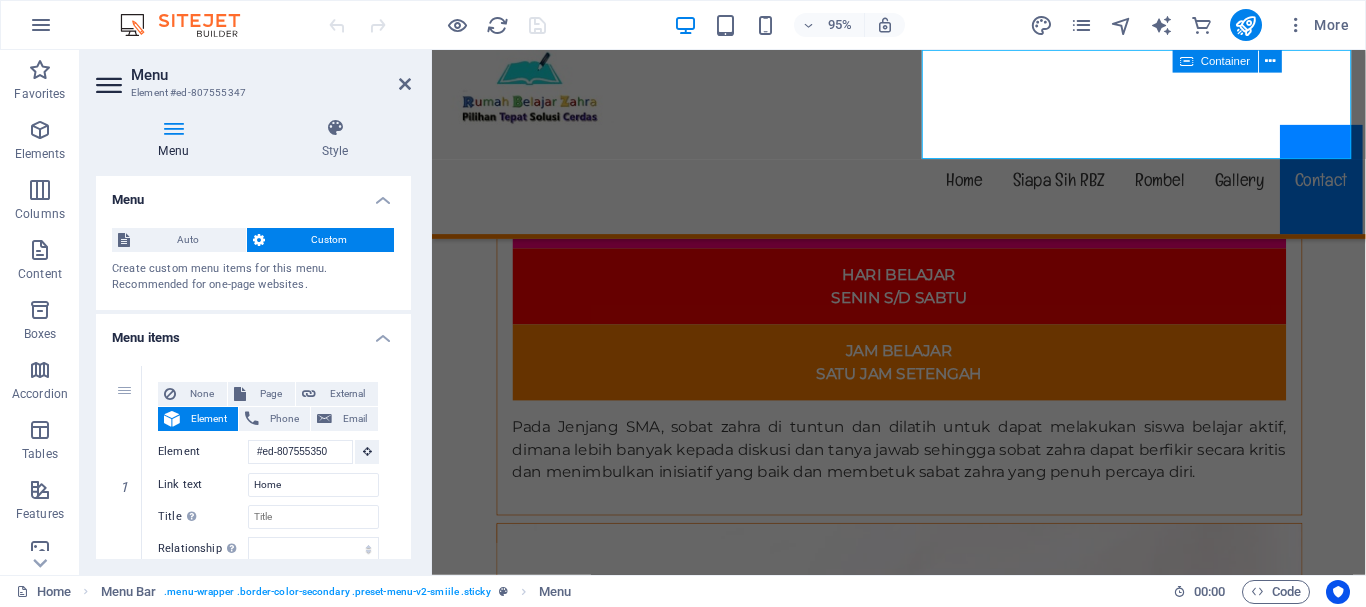 scroll, scrollTop: 9862, scrollLeft: 0, axis: vertical 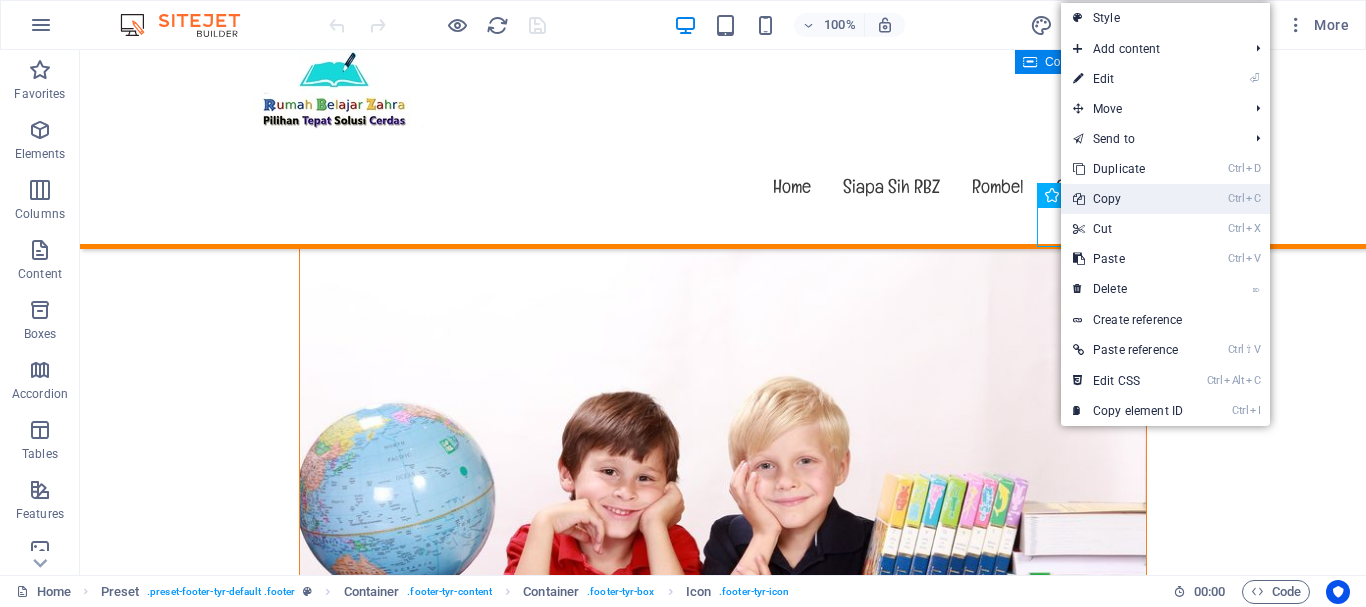 click on "Ctrl C  Copy" at bounding box center [1128, 199] 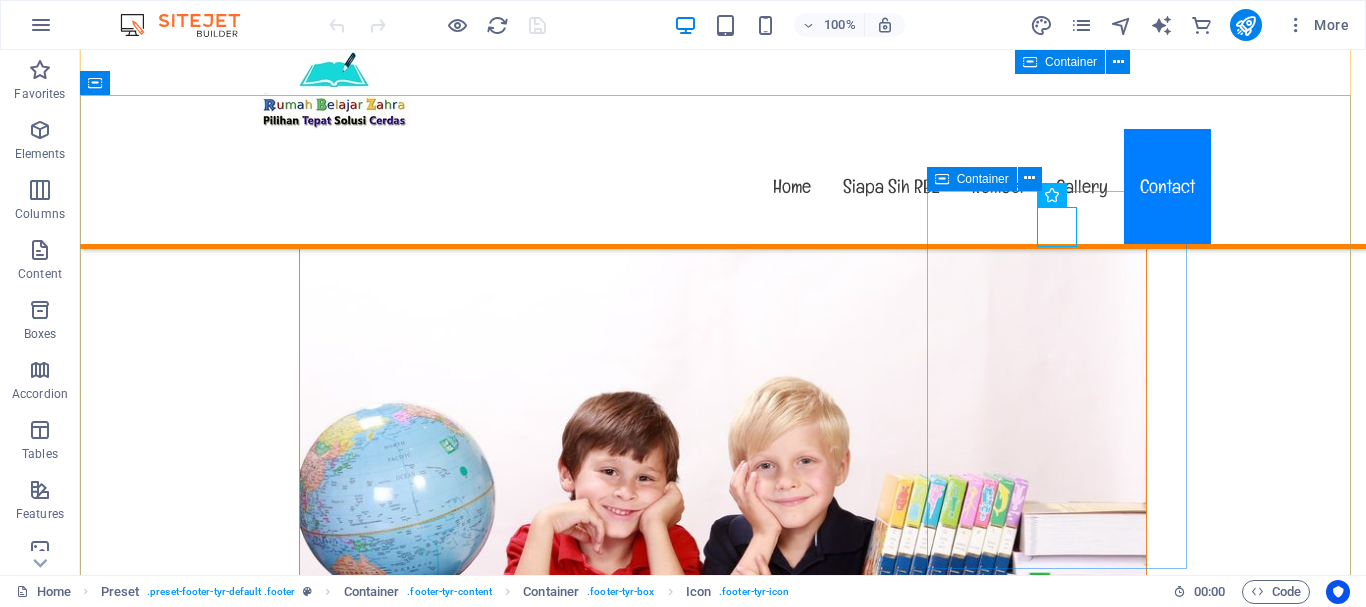 click on "Contact [PHONE] [EMAIL]" at bounding box center (723, 6442) 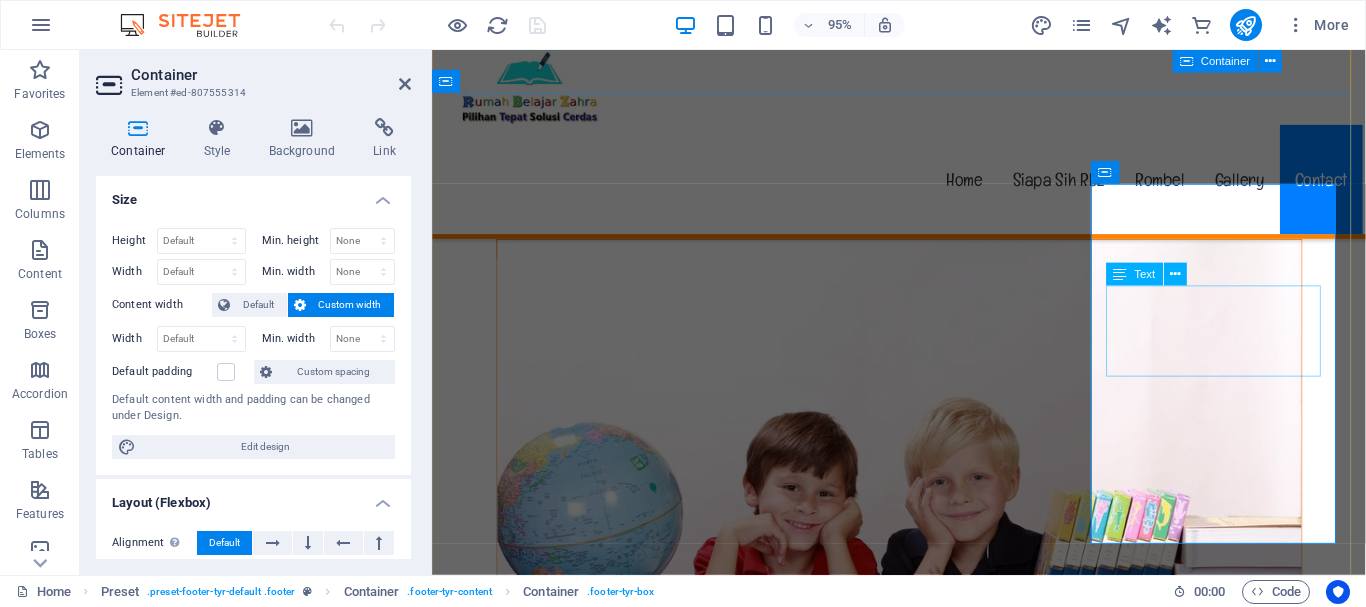scroll, scrollTop: 9862, scrollLeft: 0, axis: vertical 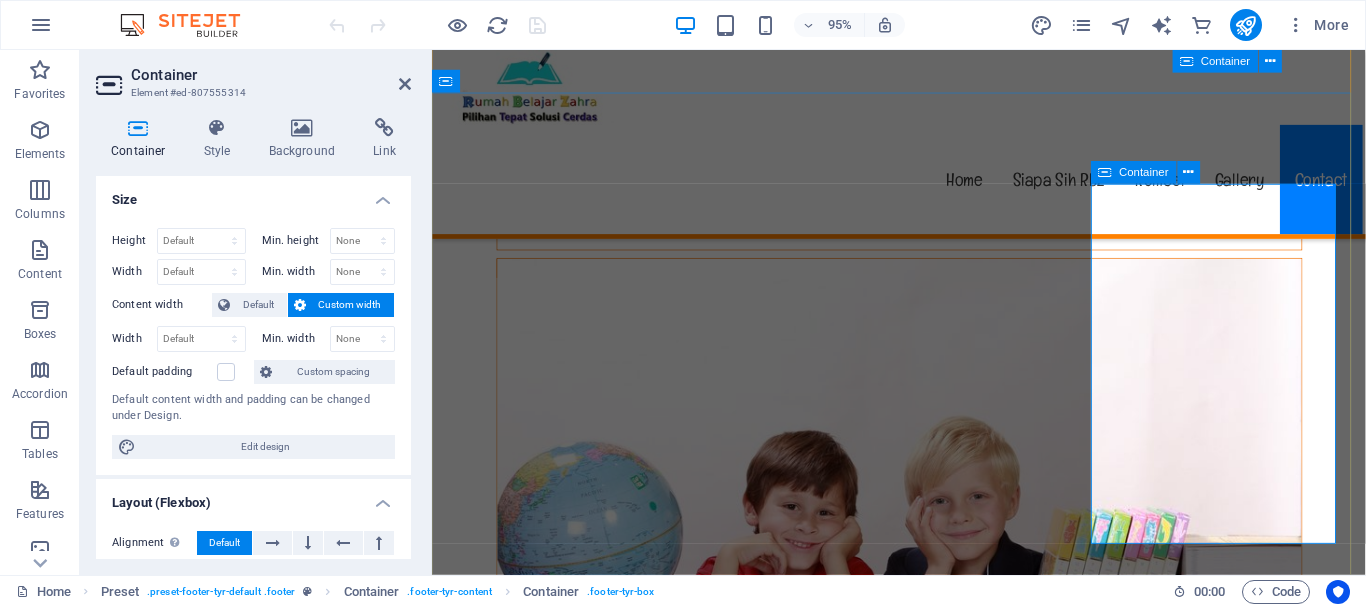 click on "Contact [PHONE] [EMAIL]" at bounding box center [924, 6528] 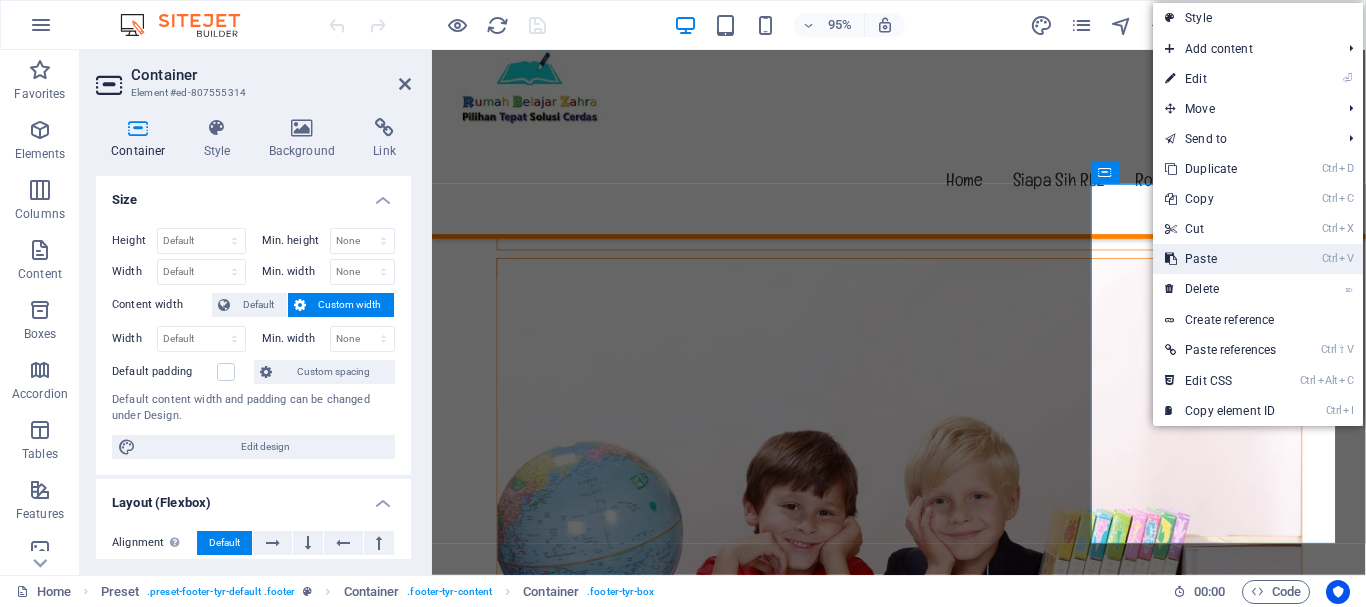 click on "Ctrl V  Paste" at bounding box center [1220, 259] 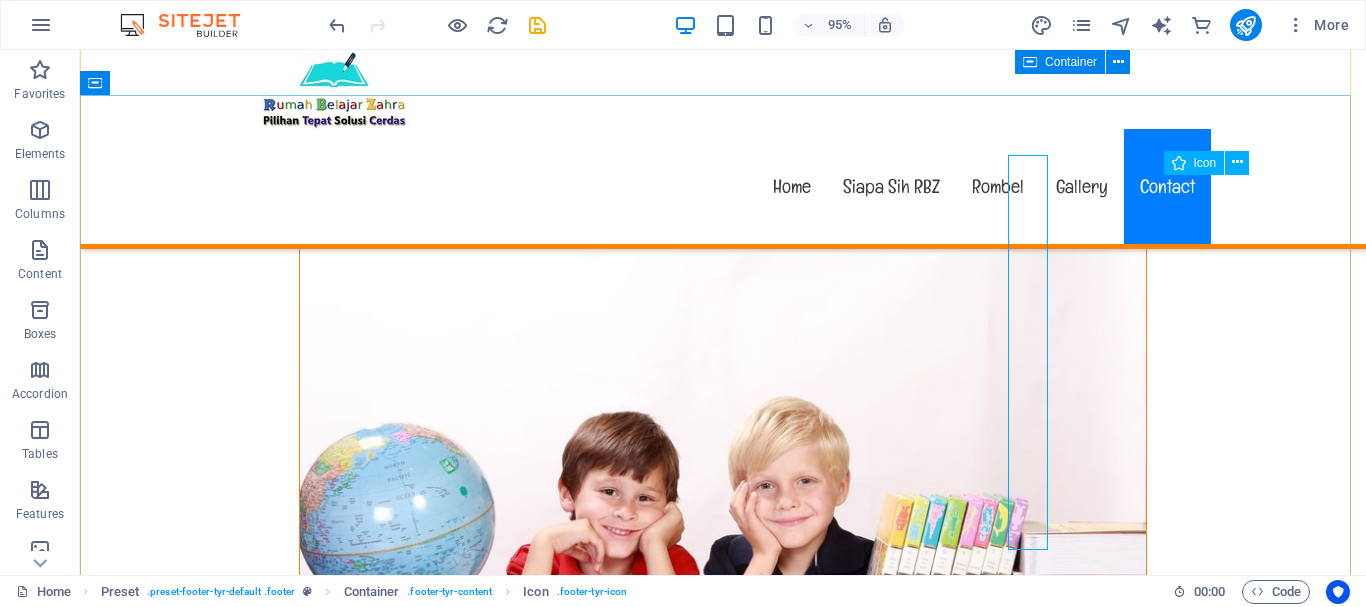 scroll, scrollTop: 9882, scrollLeft: 0, axis: vertical 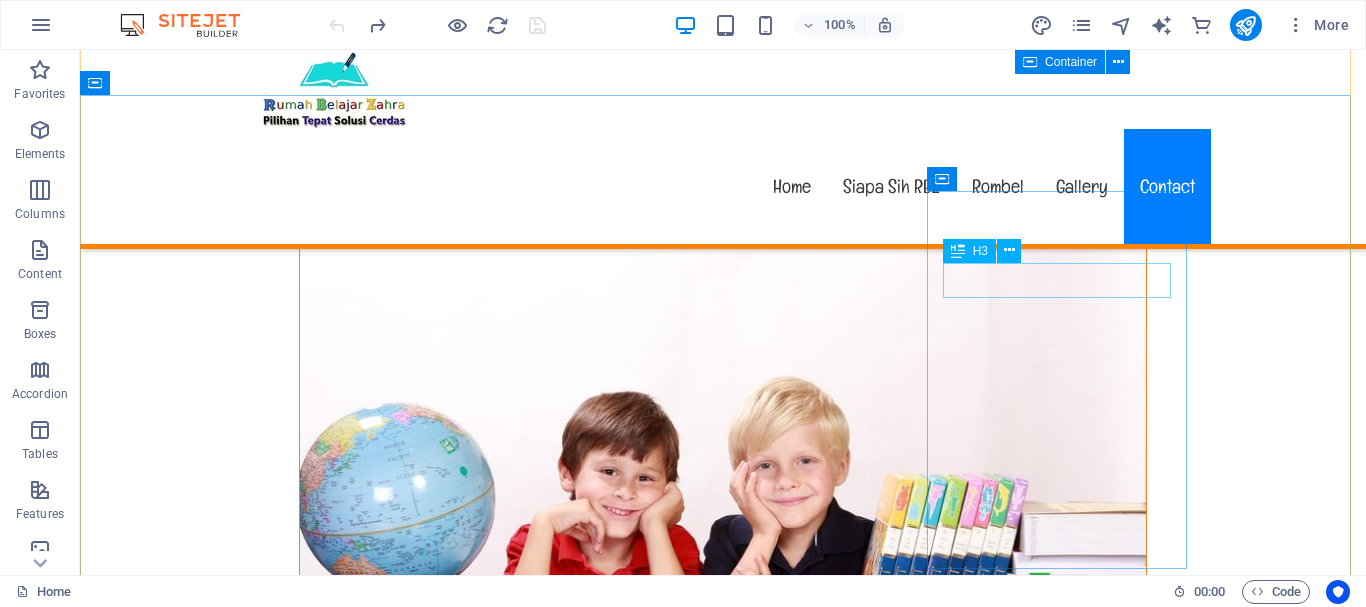 click on "Contact" at bounding box center (723, 6438) 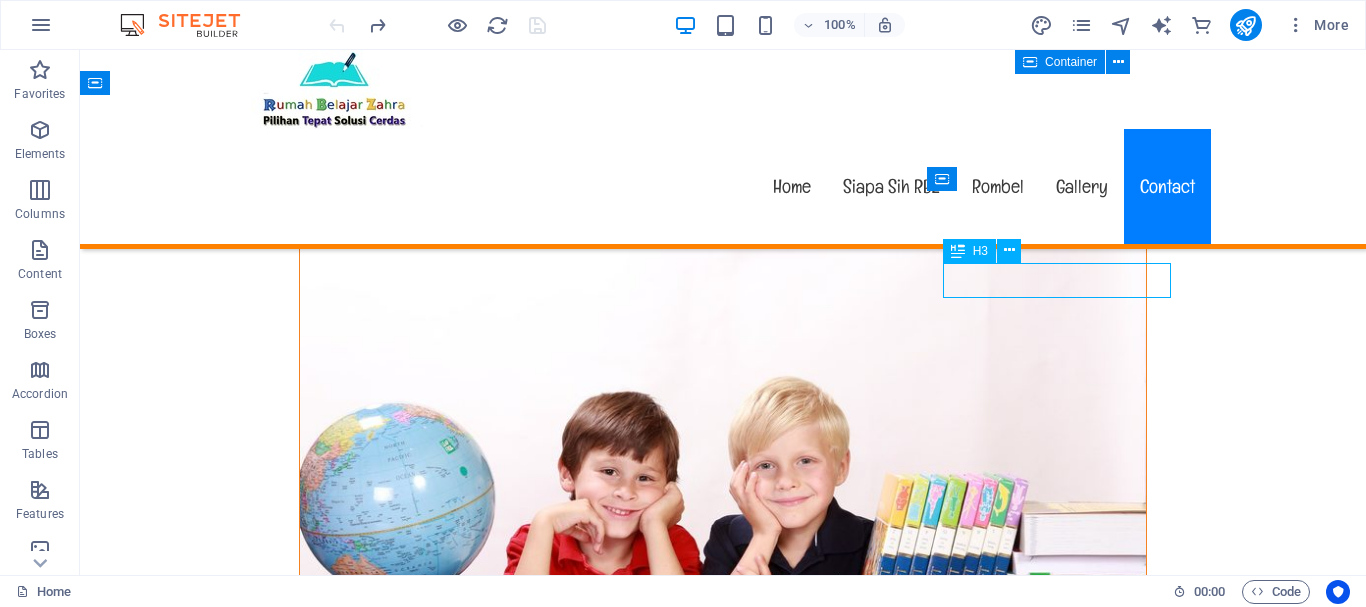 click on "Contact" at bounding box center [723, 6438] 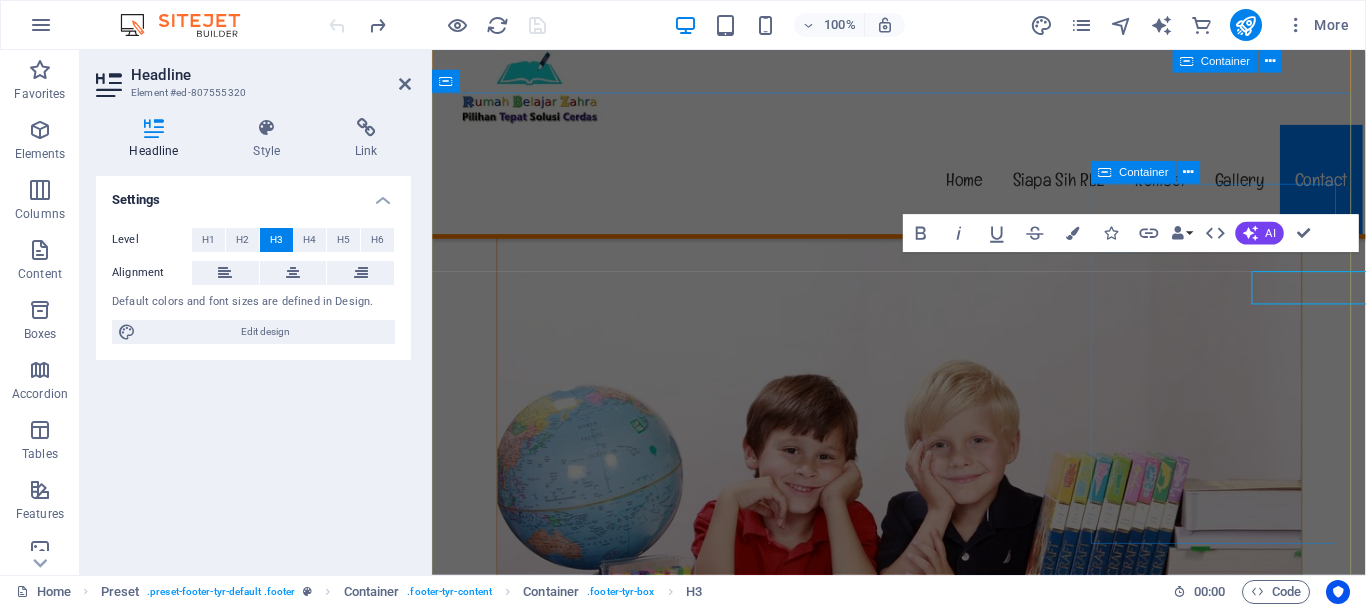 scroll, scrollTop: 9862, scrollLeft: 0, axis: vertical 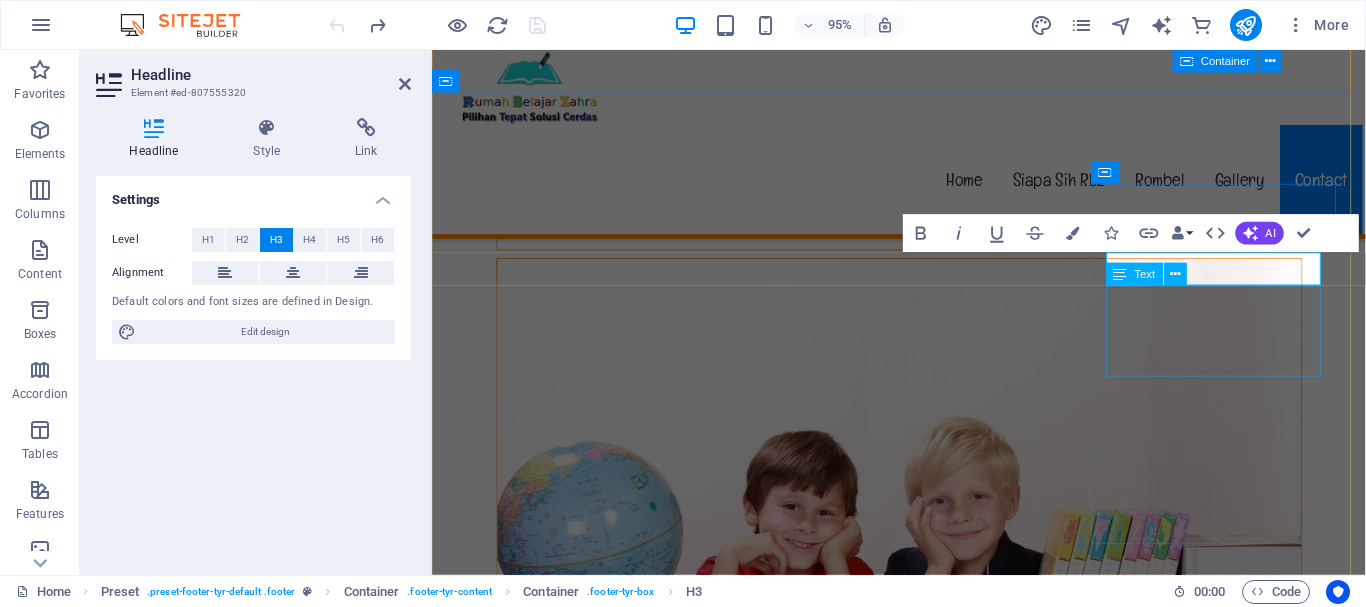 click on "[PHONE] [EMAIL]" at bounding box center (924, 6570) 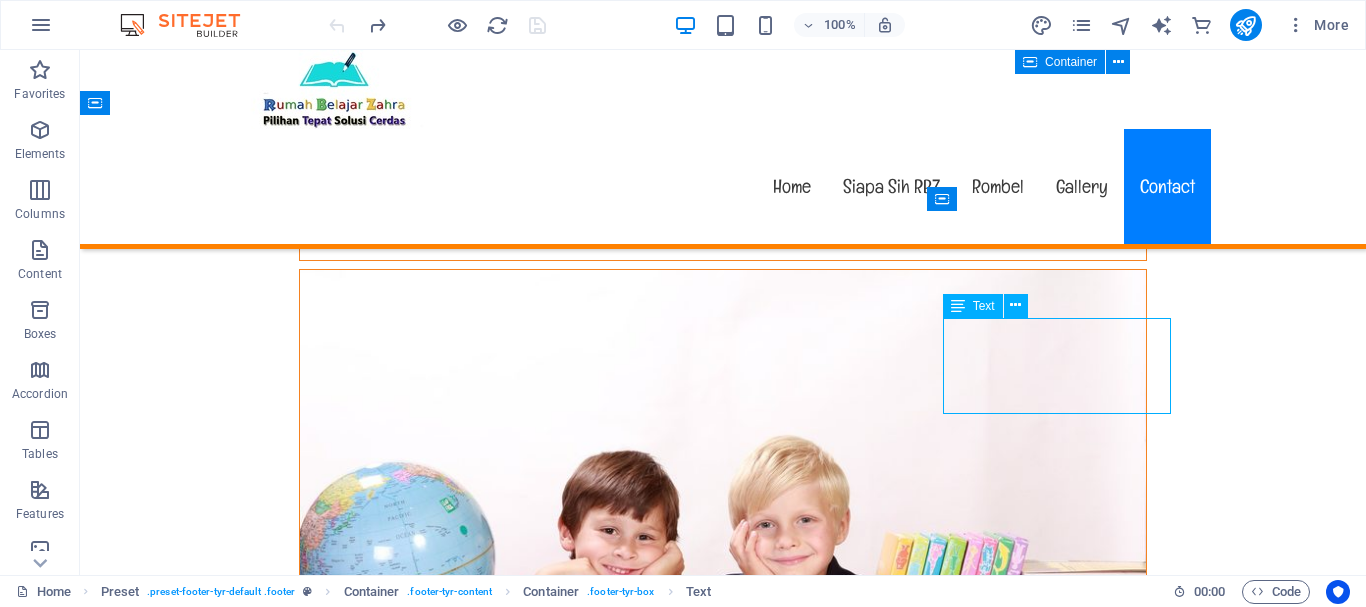click on "[PHONE] [EMAIL]" at bounding box center (723, 6570) 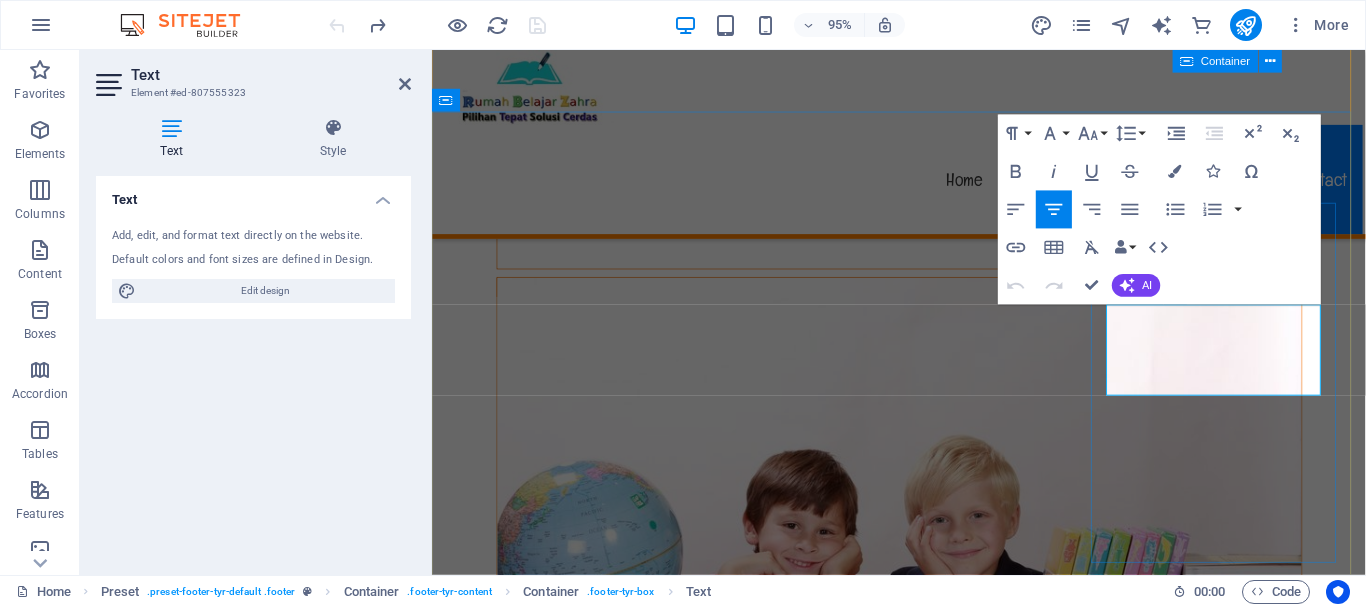 click on "[EMAIL]" at bounding box center (924, 6606) 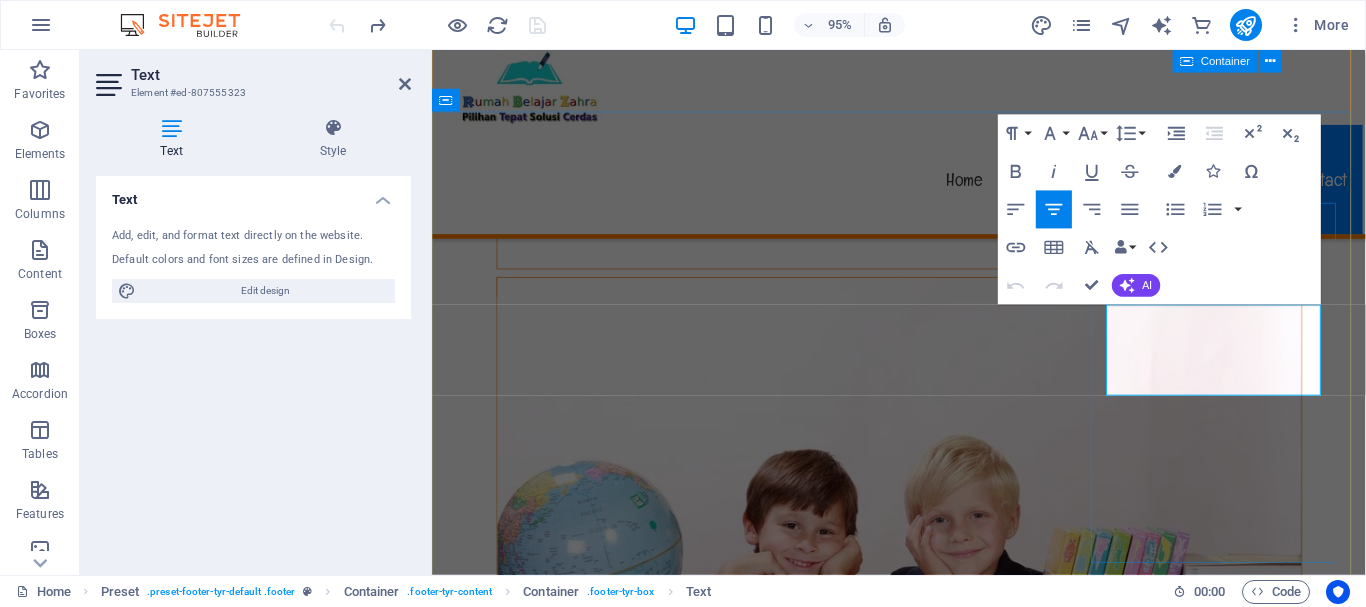 click on "Contact [PHONE] [EMAIL]" at bounding box center (924, 6548) 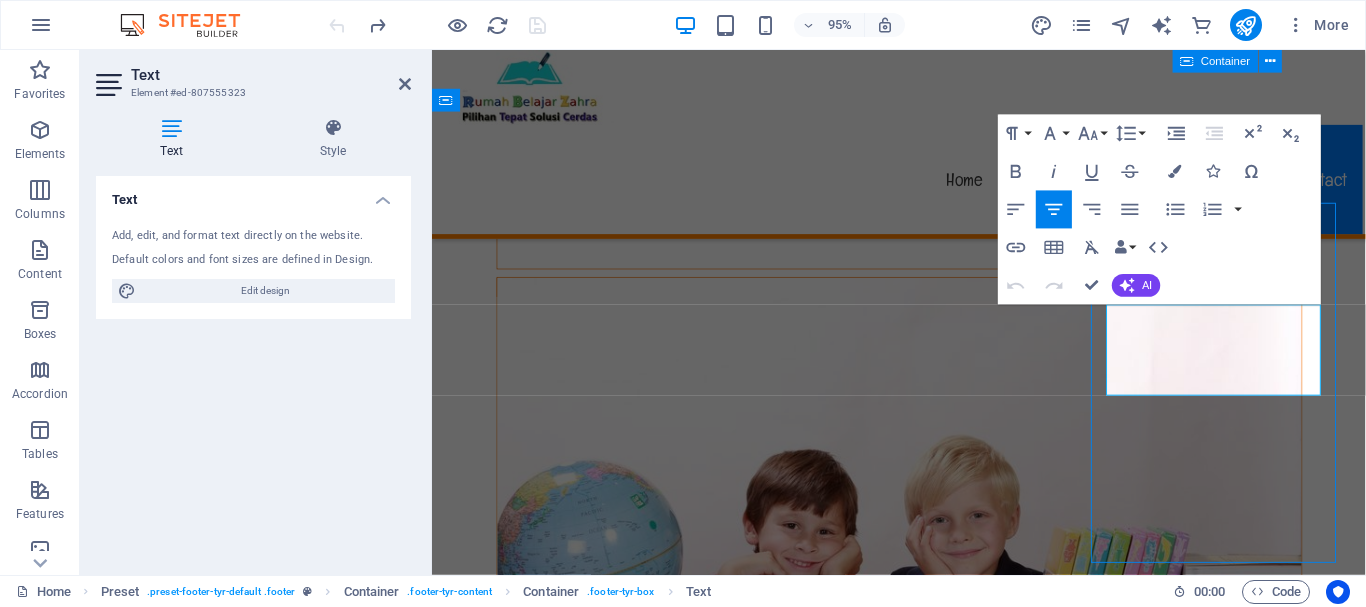 click on "Contact [PHONE] [EMAIL]" at bounding box center (924, 6548) 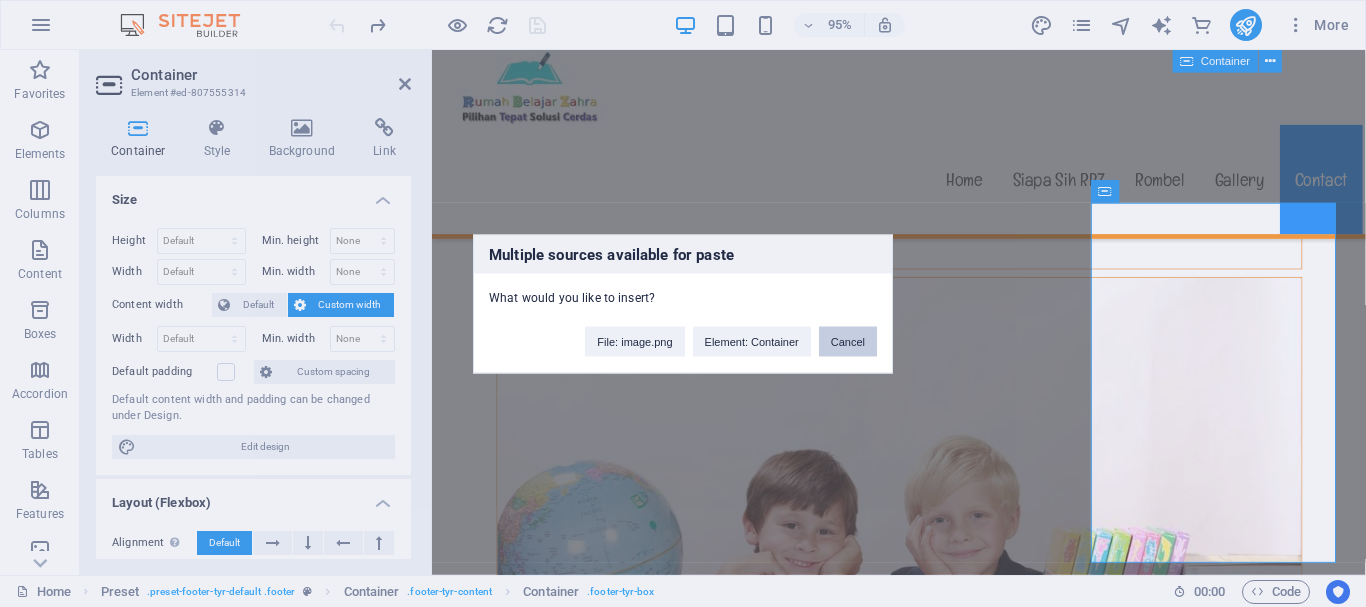 click on "Cancel" at bounding box center (848, 341) 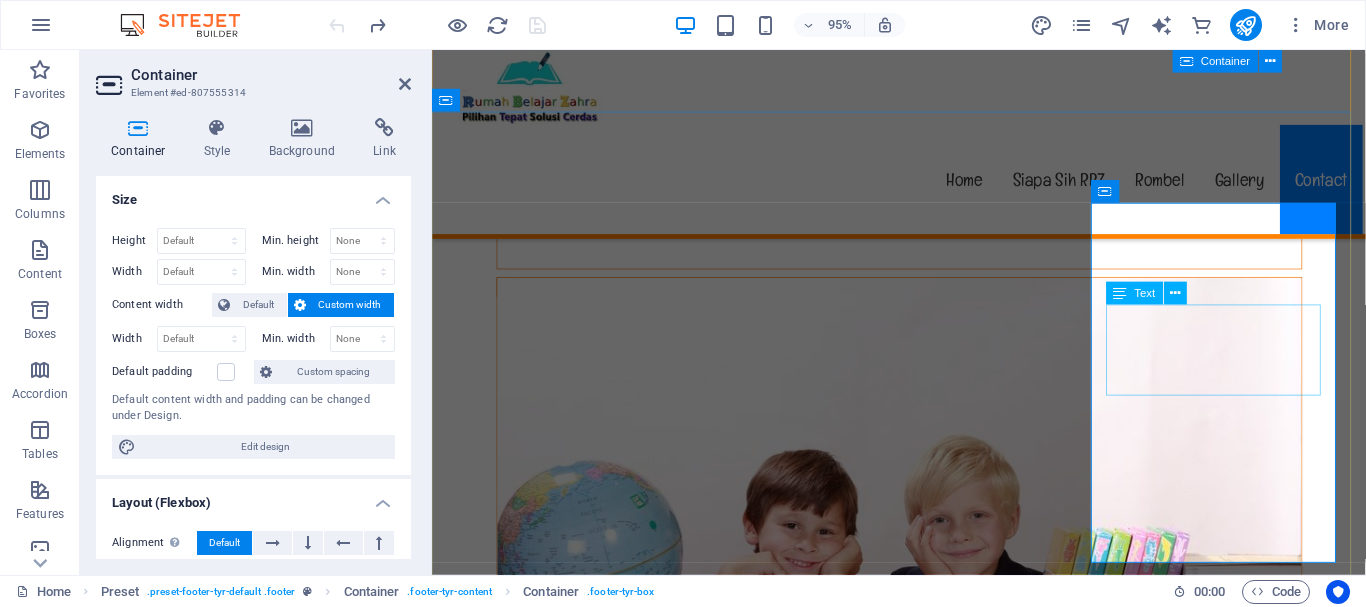 click on "[PHONE] [EMAIL]" at bounding box center [924, 6590] 